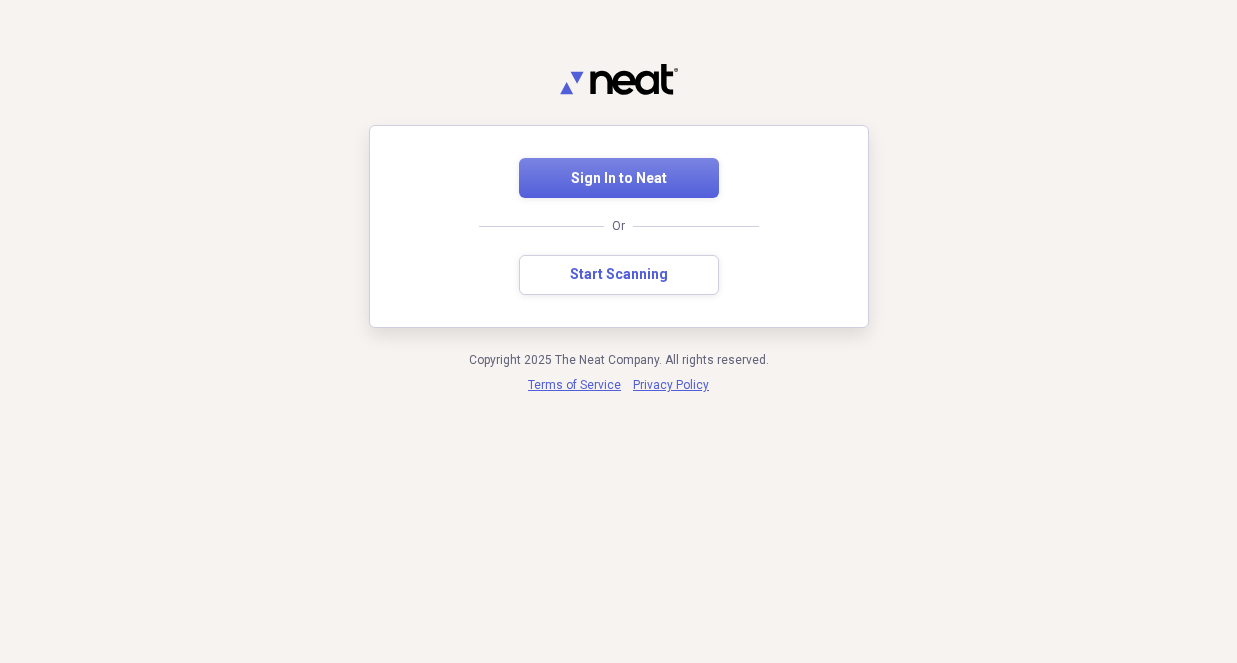 scroll, scrollTop: 0, scrollLeft: 0, axis: both 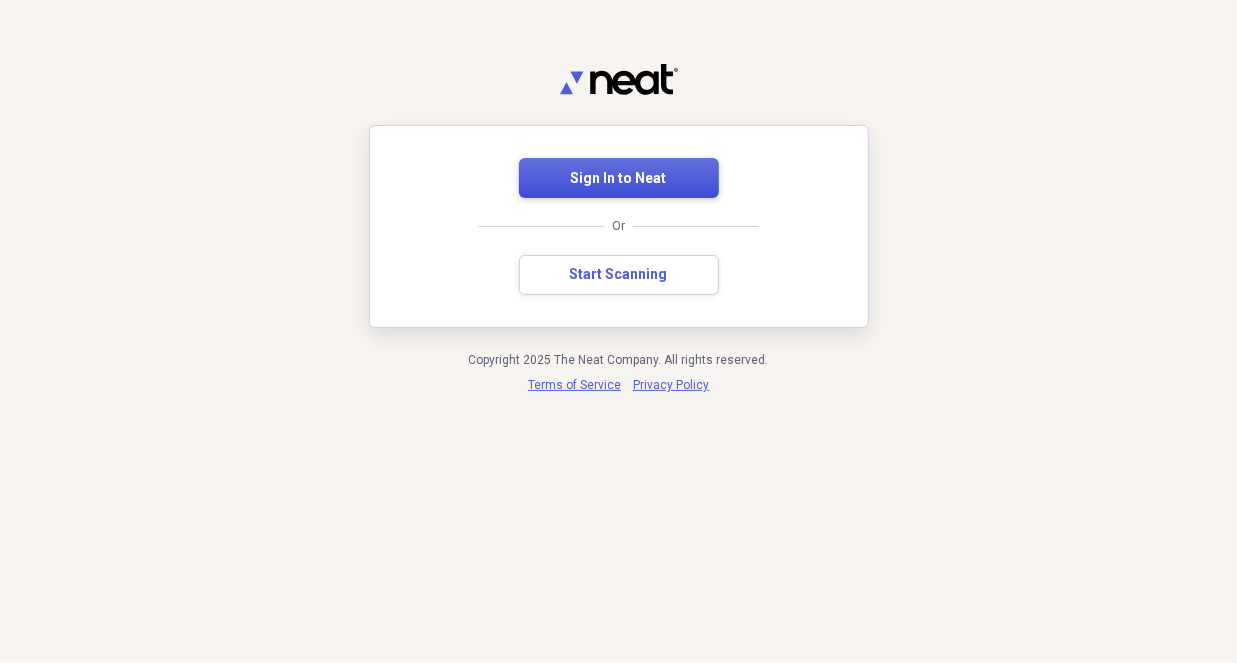 click on "Sign In to Neat" at bounding box center [619, 179] 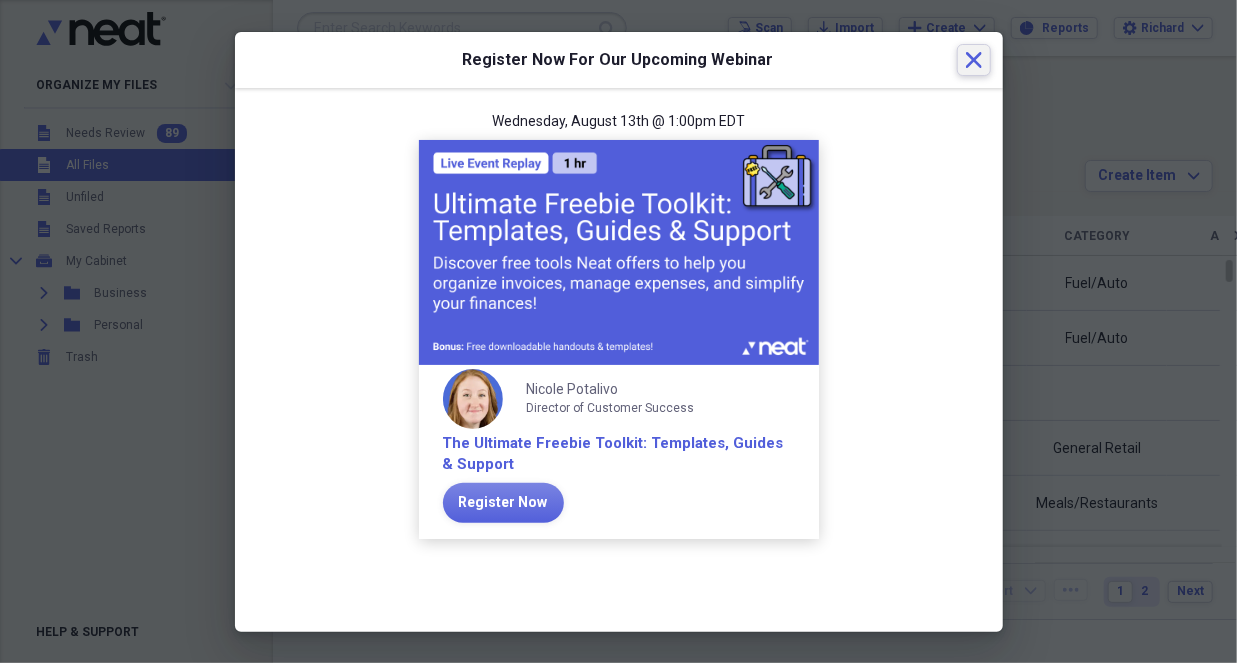 click 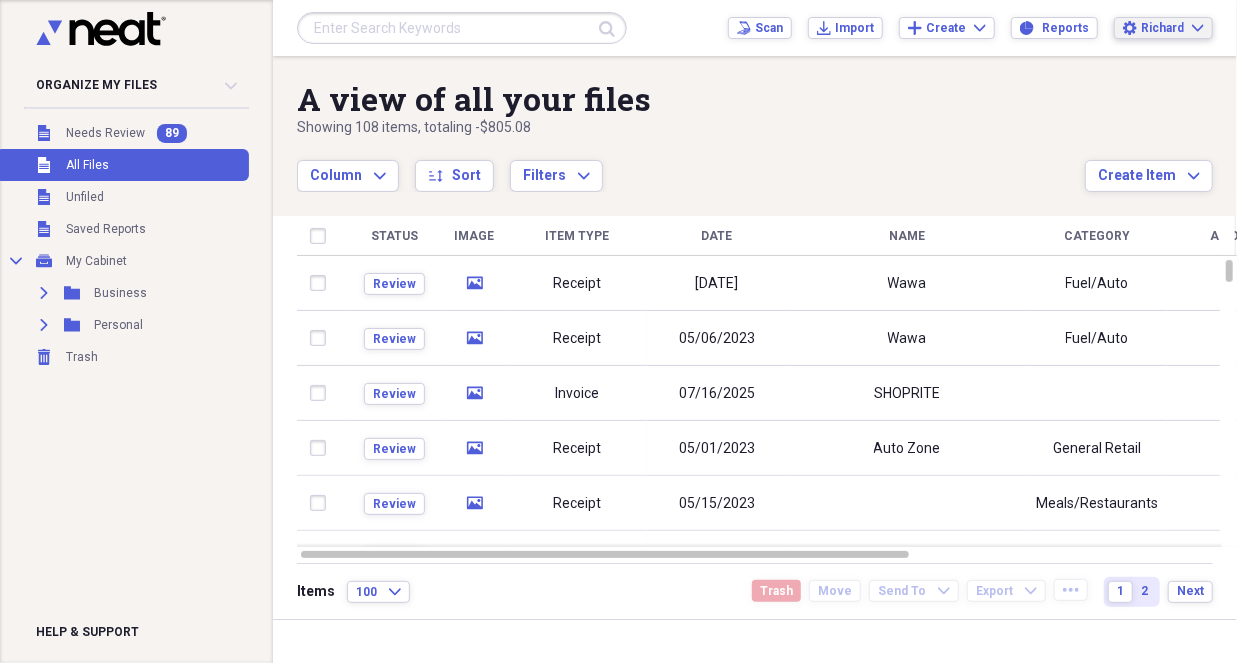 drag, startPoint x: 152, startPoint y: 0, endPoint x: 1179, endPoint y: 20, distance: 1027.1947 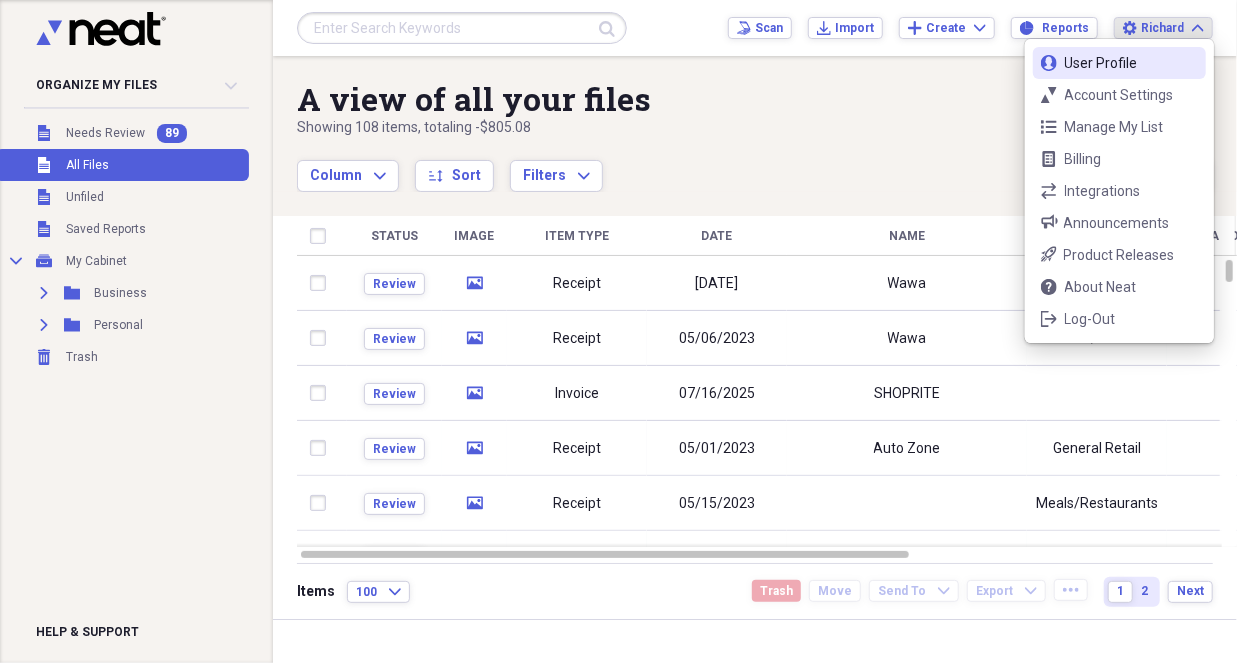 click on "User Profile" at bounding box center [1119, 63] 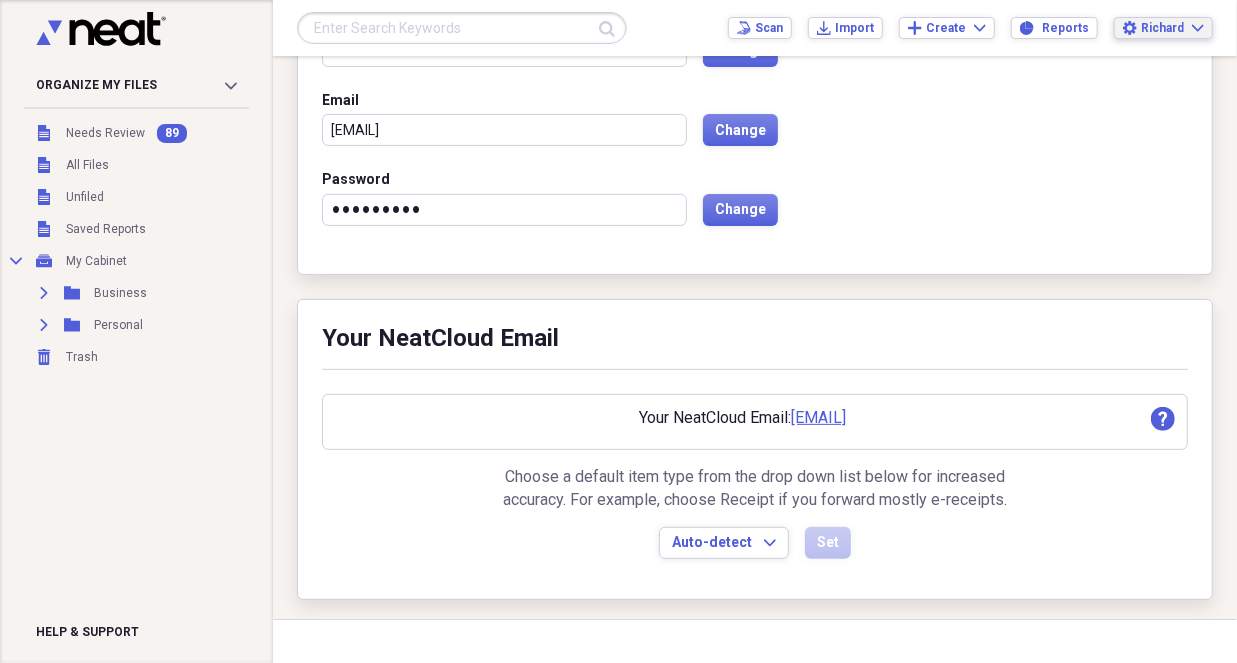 scroll, scrollTop: 218, scrollLeft: 0, axis: vertical 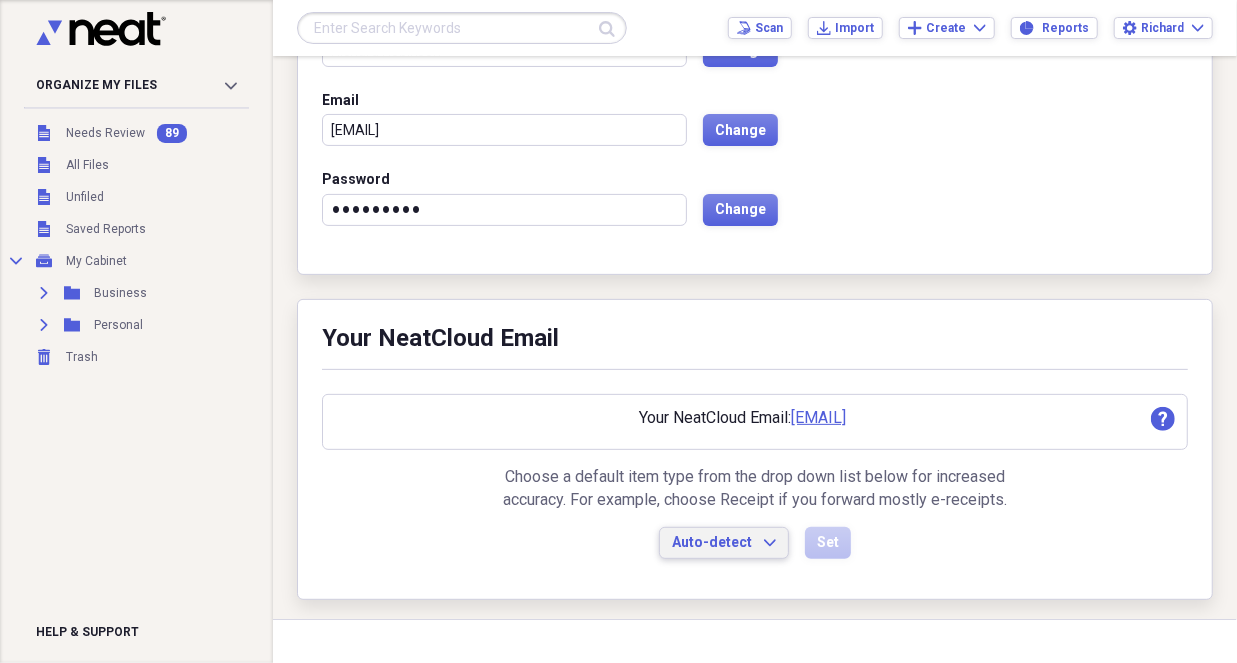 click on "Expand" 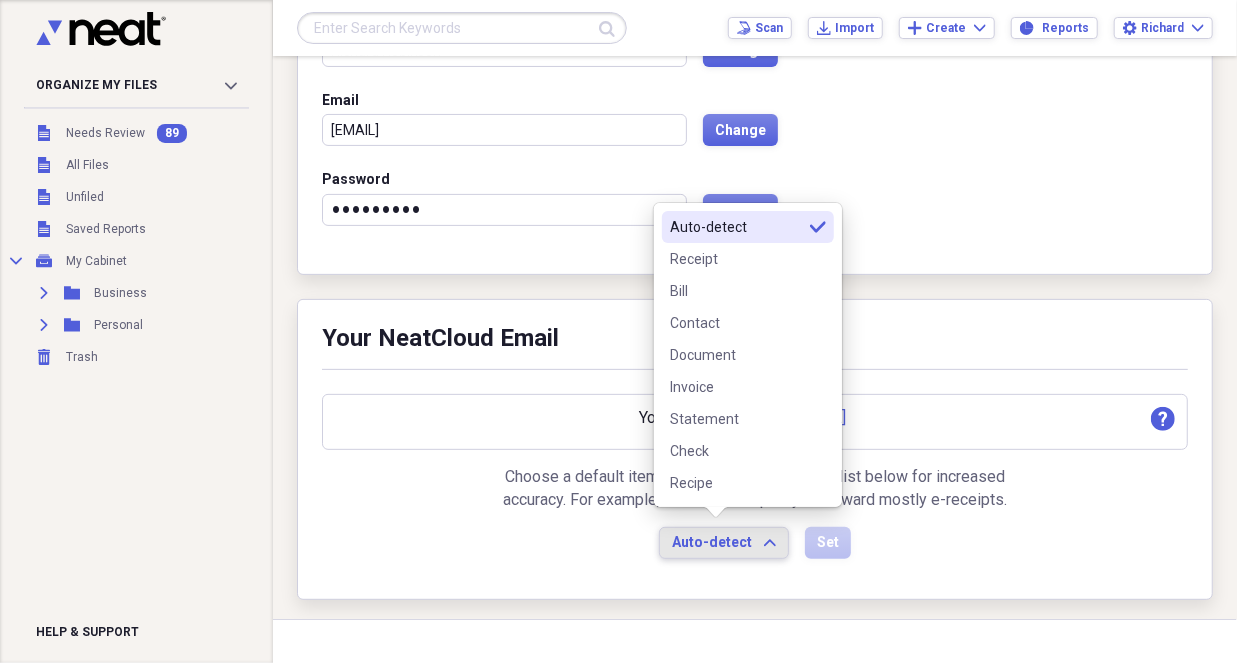click on "Expand" 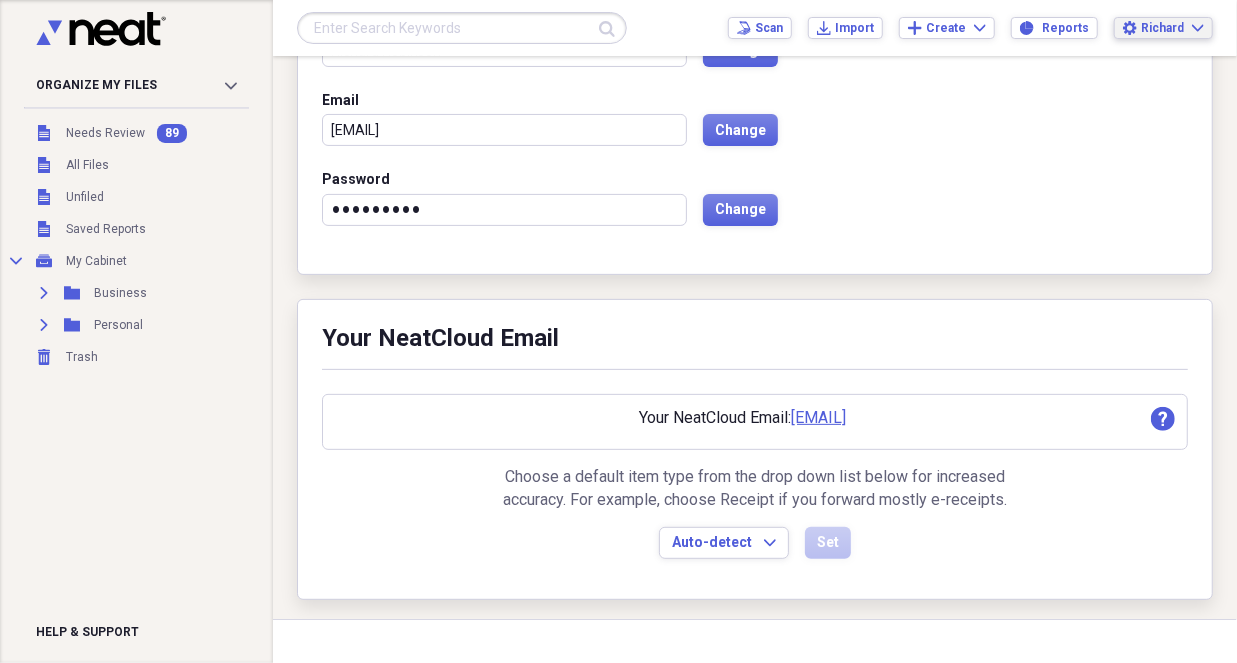 click on "Richard" at bounding box center (1162, 28) 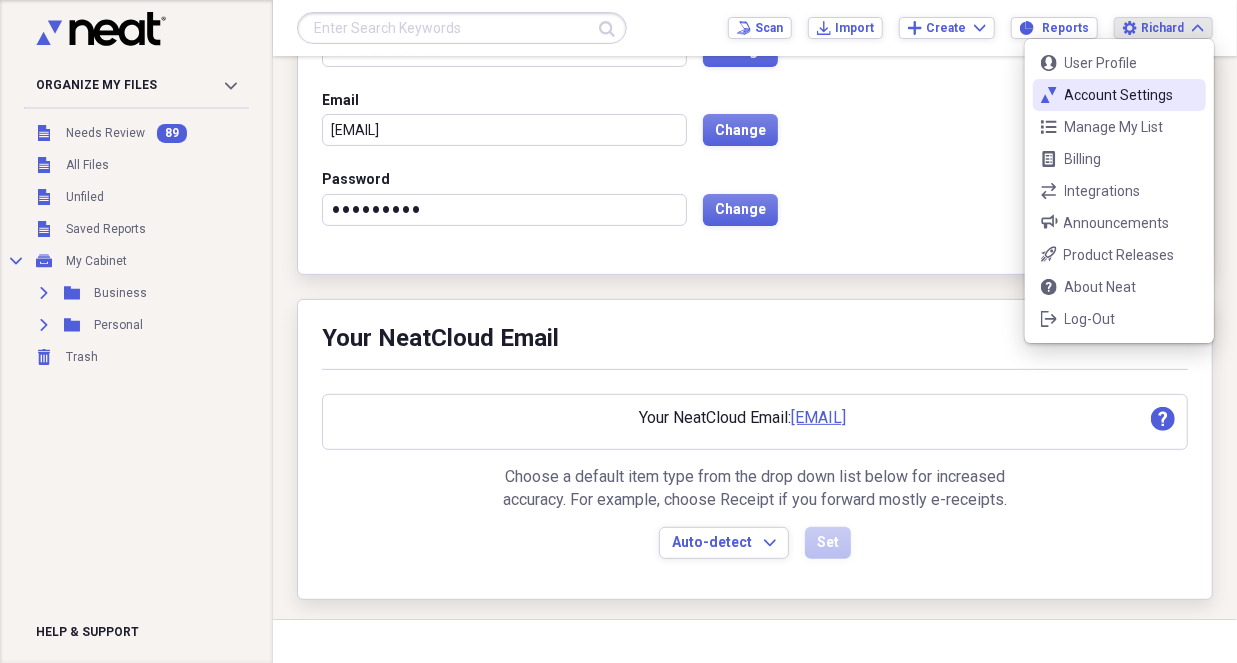 click on "Account Settings" at bounding box center (1119, 95) 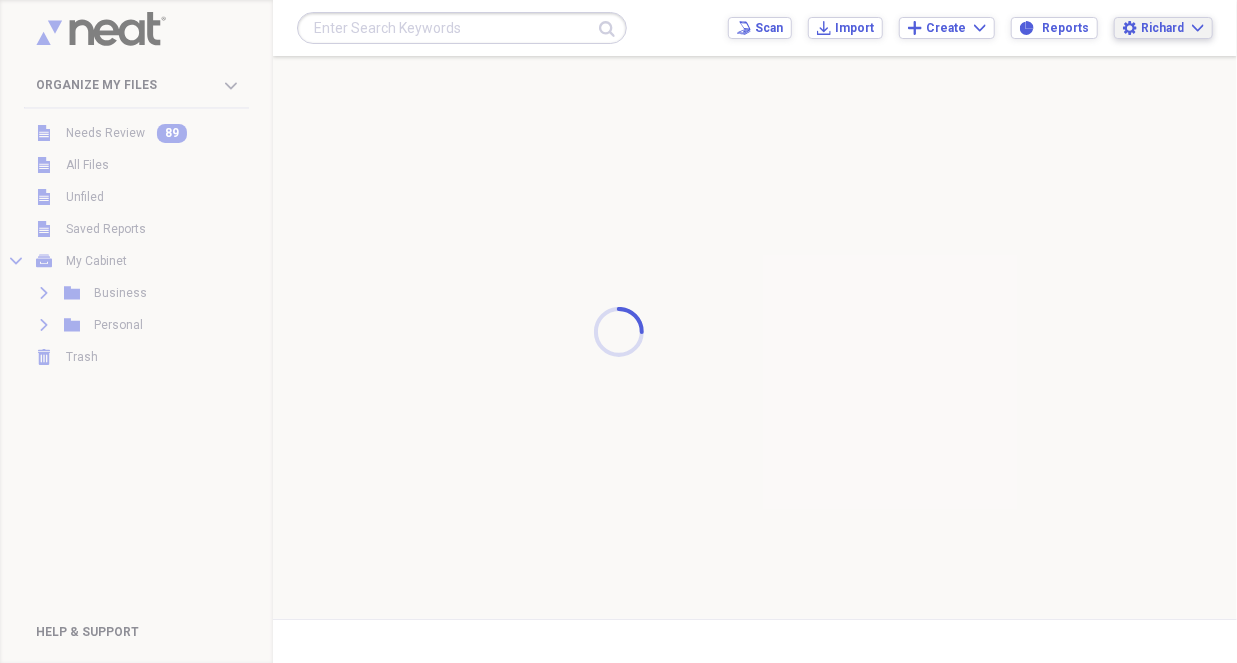 scroll, scrollTop: 0, scrollLeft: 0, axis: both 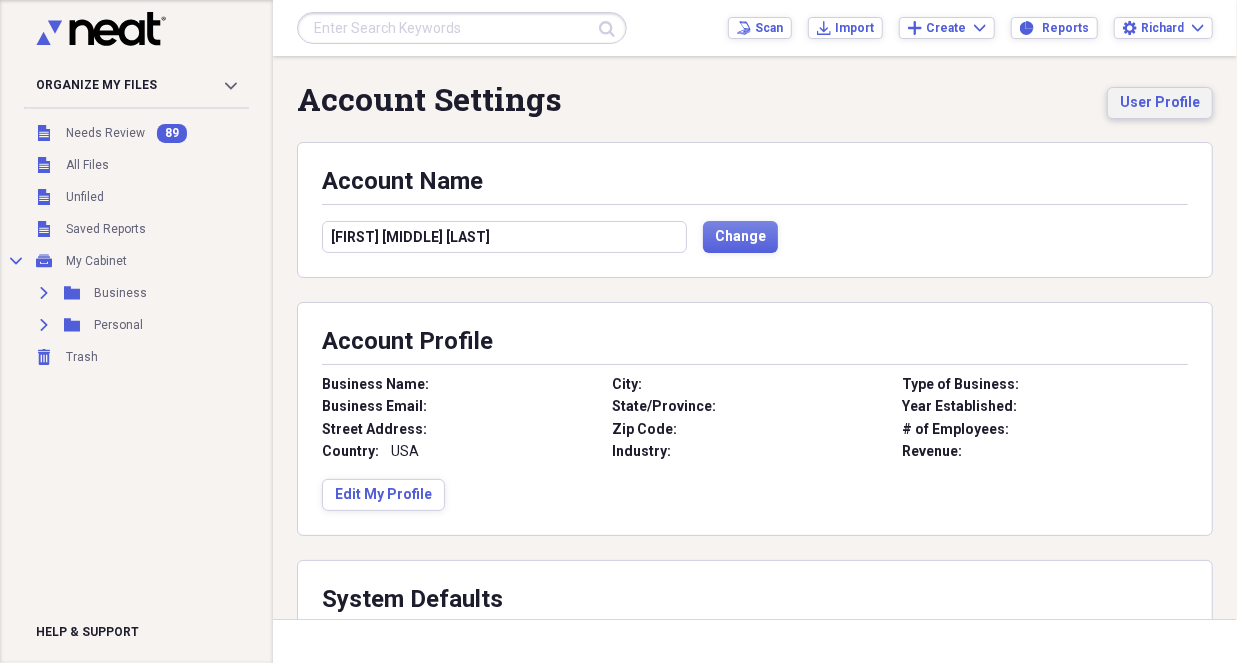 click on "User Profile" at bounding box center [1160, 103] 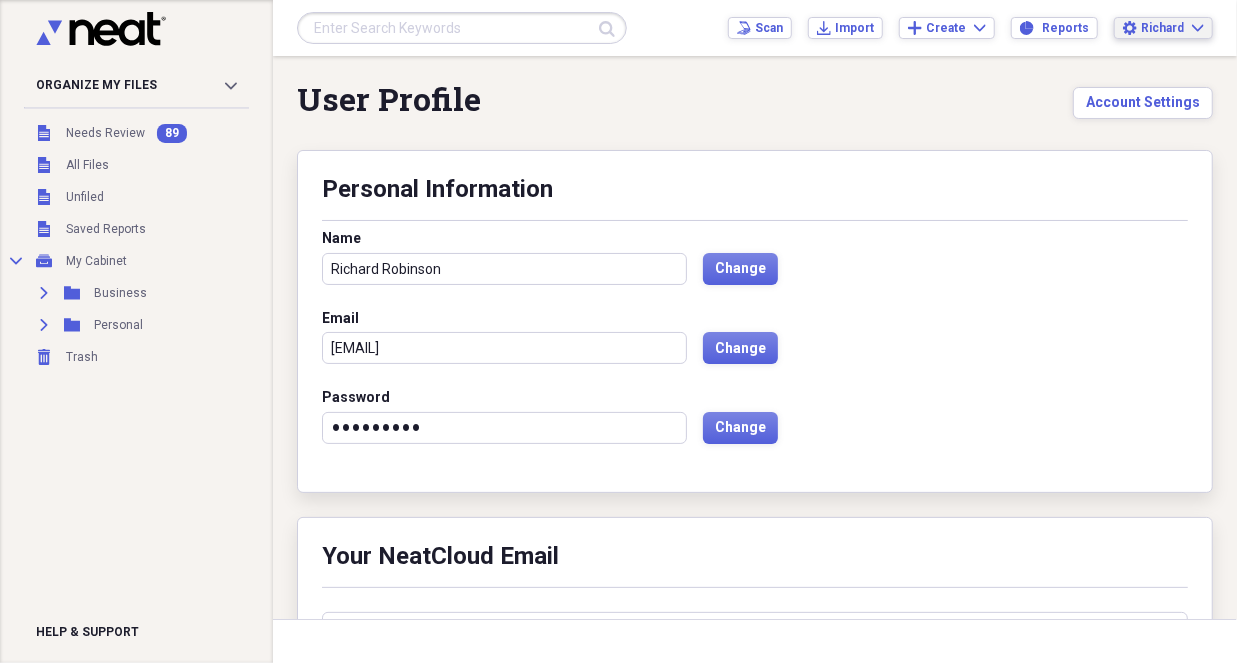 click on "[FIRST] [LAST]" at bounding box center [1172, 28] 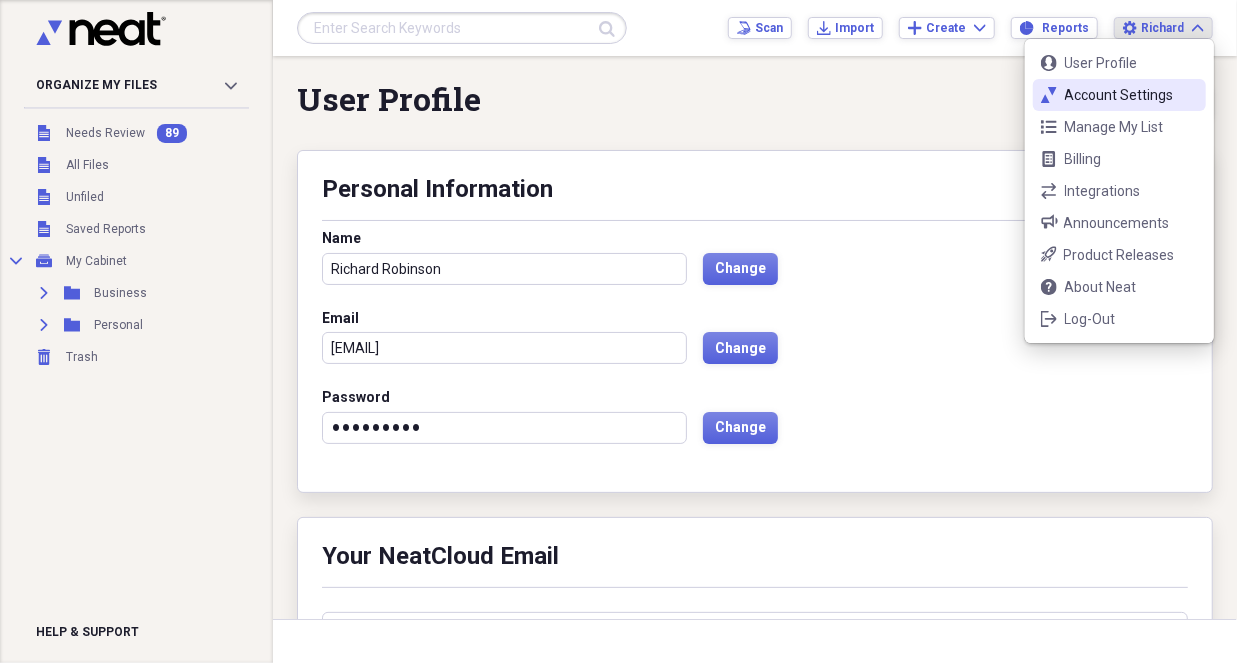 click on "Account Settings" at bounding box center (1119, 95) 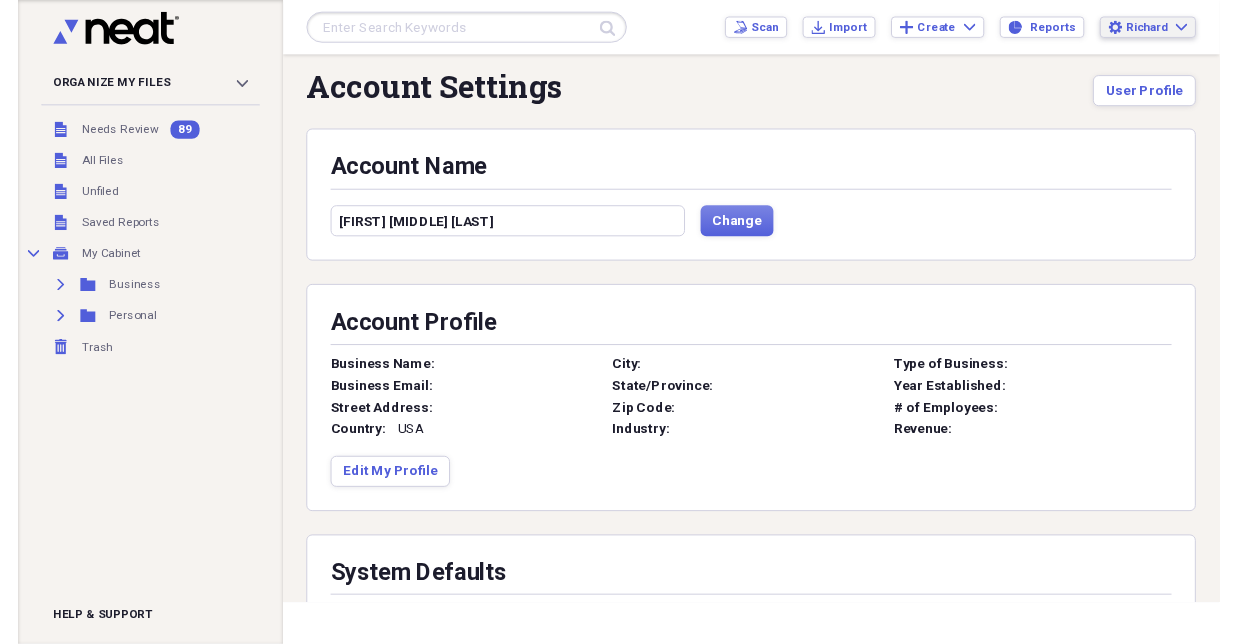 scroll, scrollTop: 0, scrollLeft: 0, axis: both 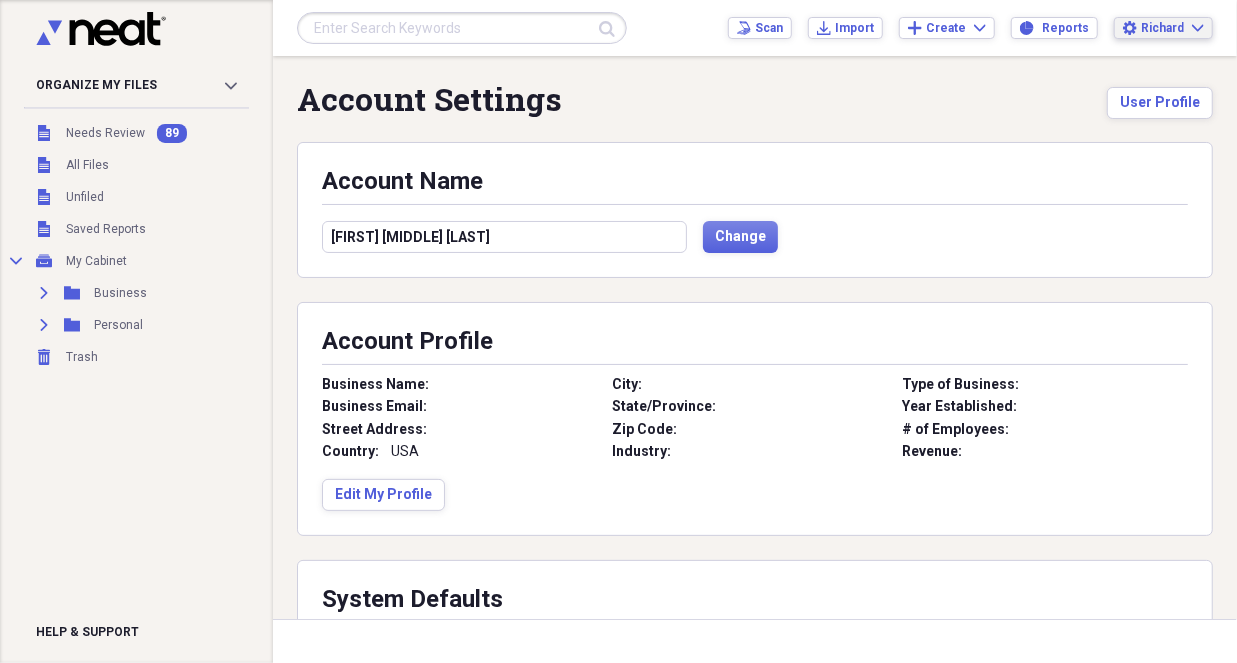 click on "Richard" at bounding box center (1162, 28) 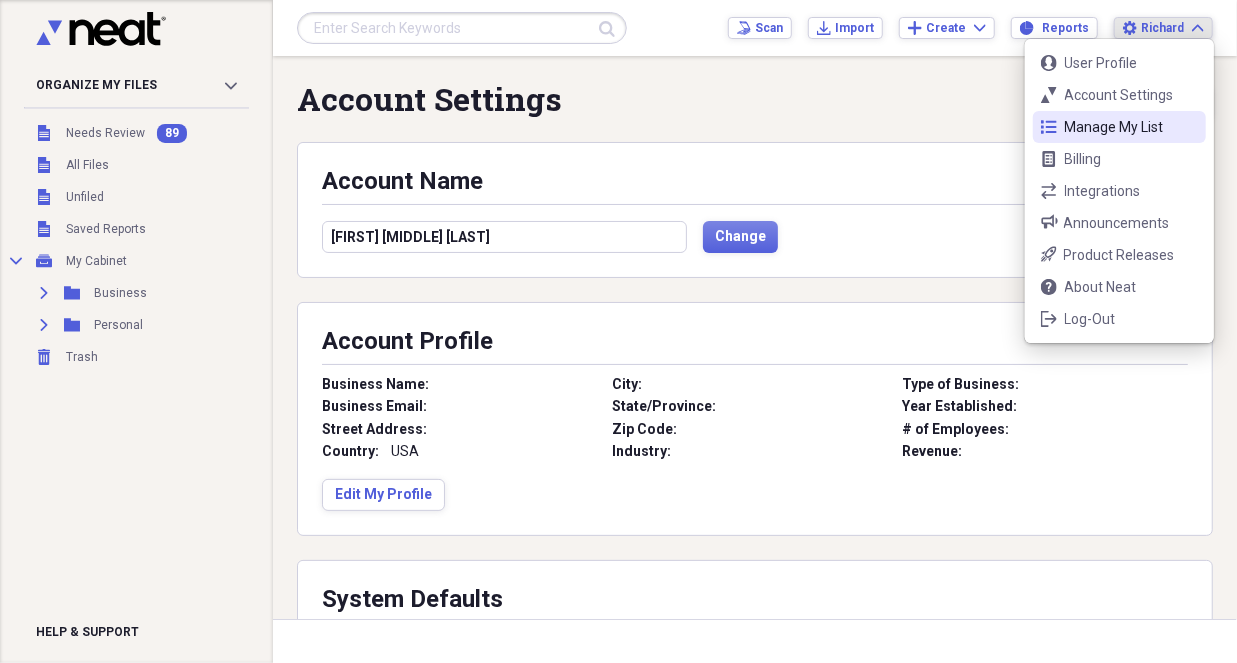 click on "Manage My List" at bounding box center (1119, 127) 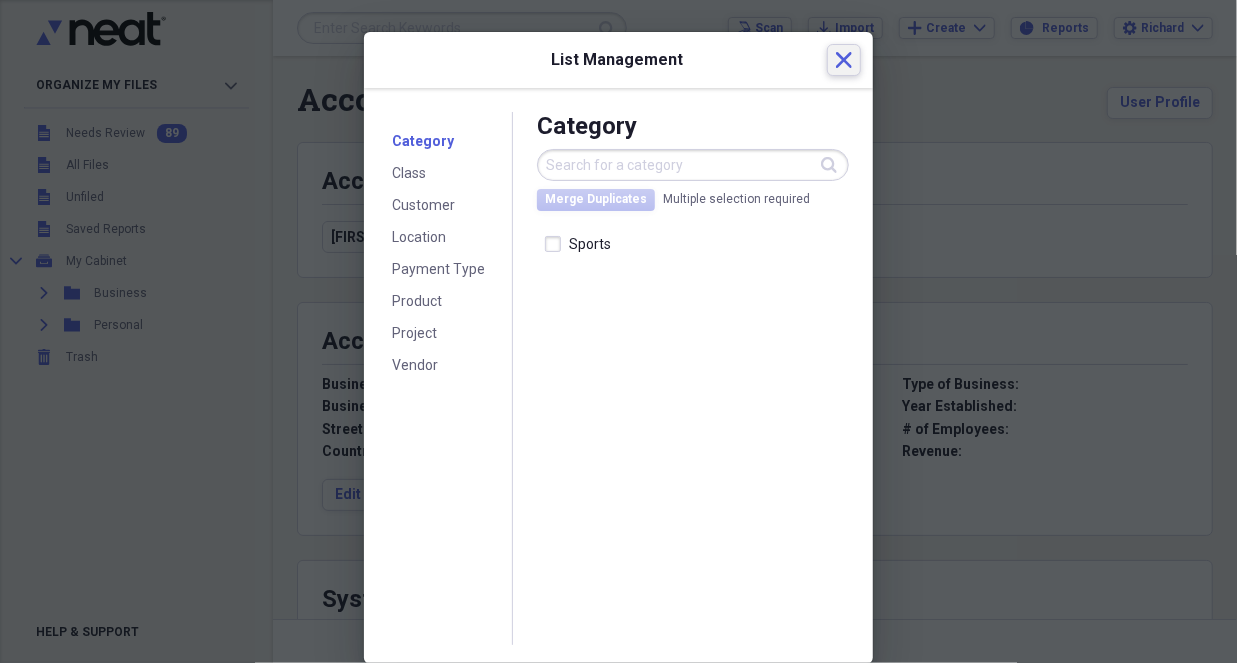 click 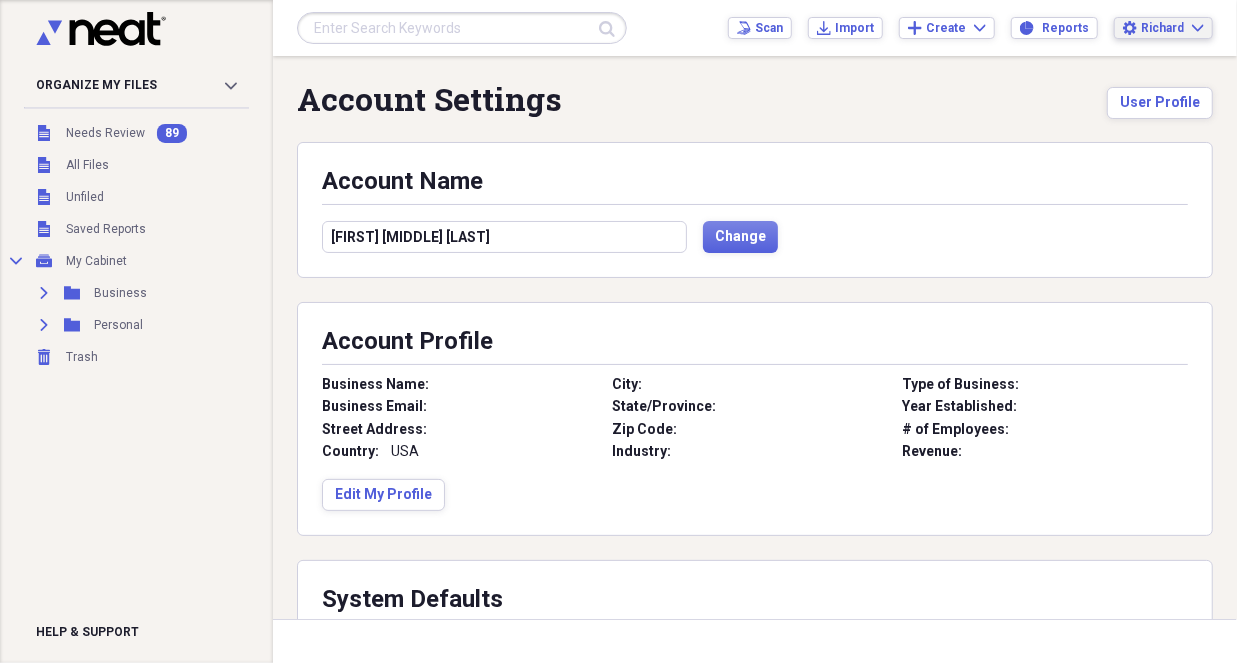 click on "Expand" 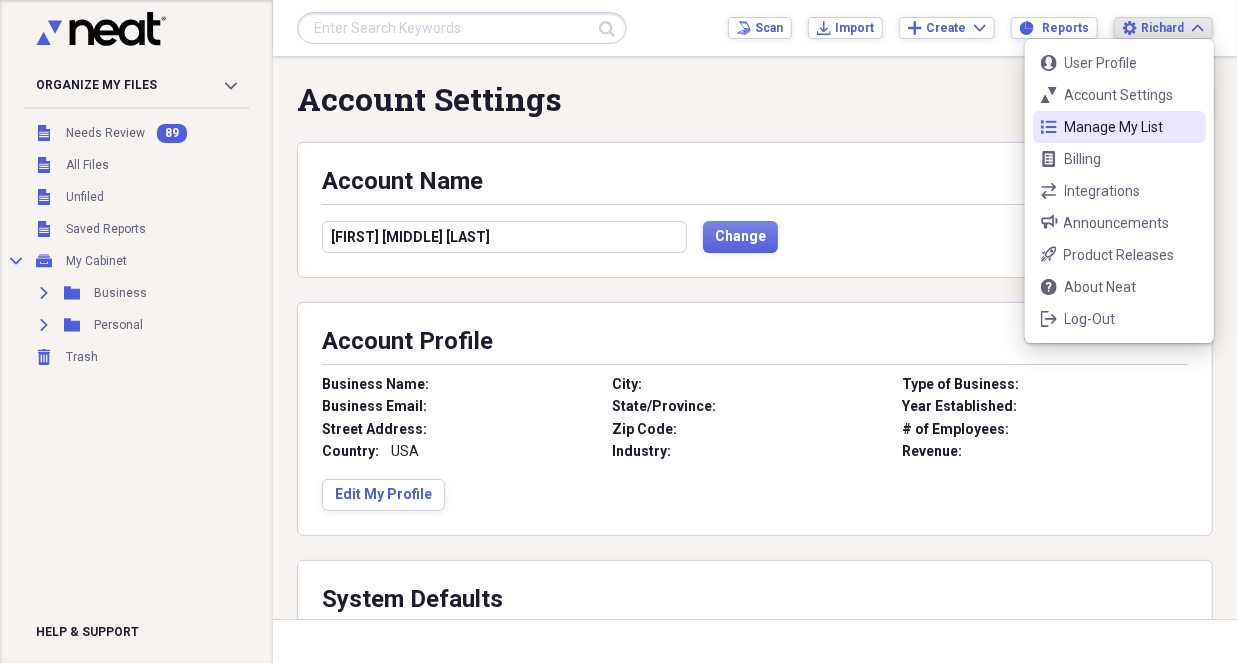 click on "Manage My List" at bounding box center (1119, 127) 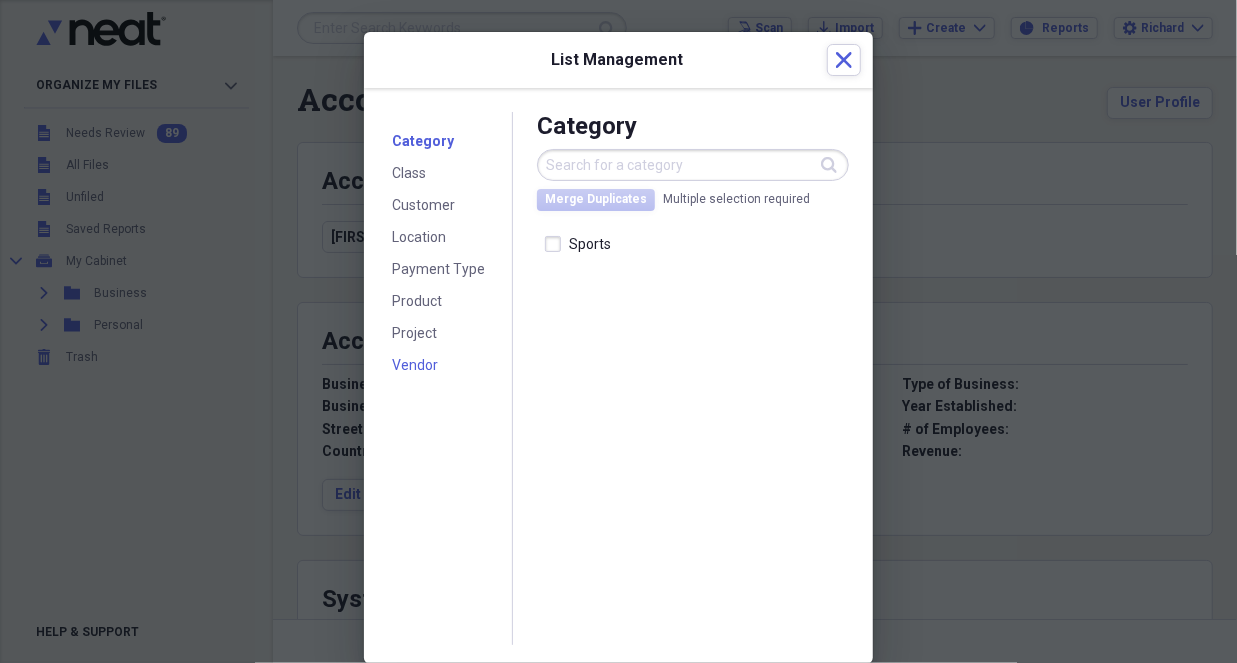 click on "Vendor" at bounding box center (415, 365) 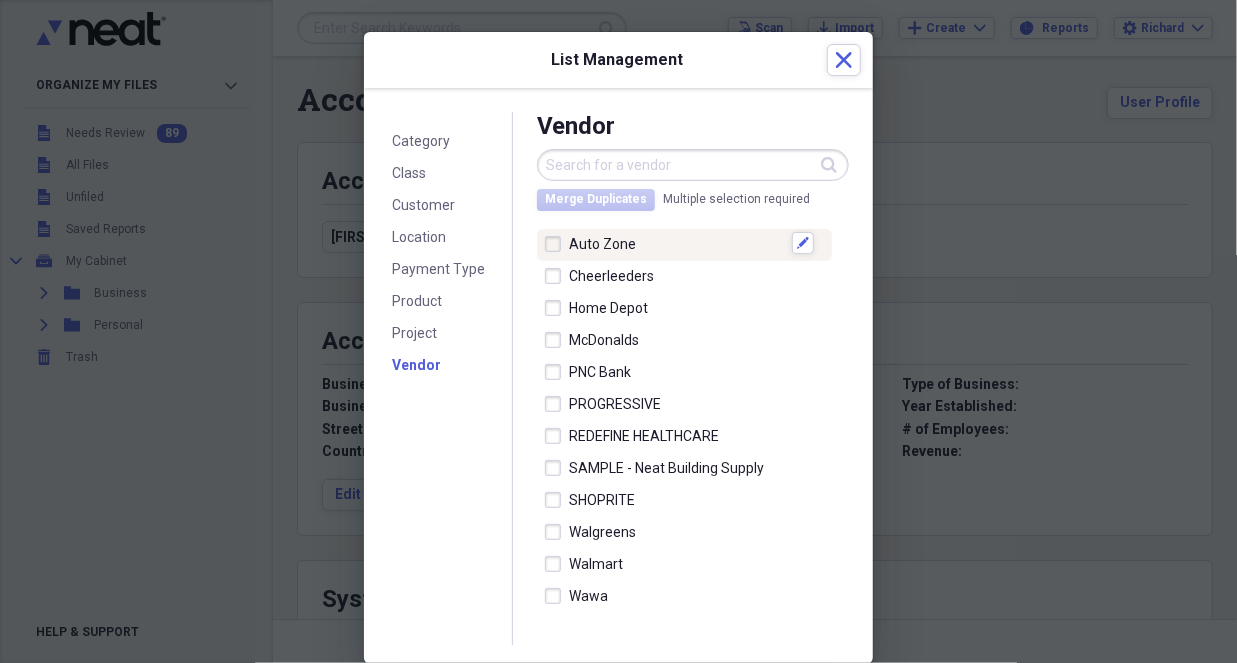 click at bounding box center (557, 244) 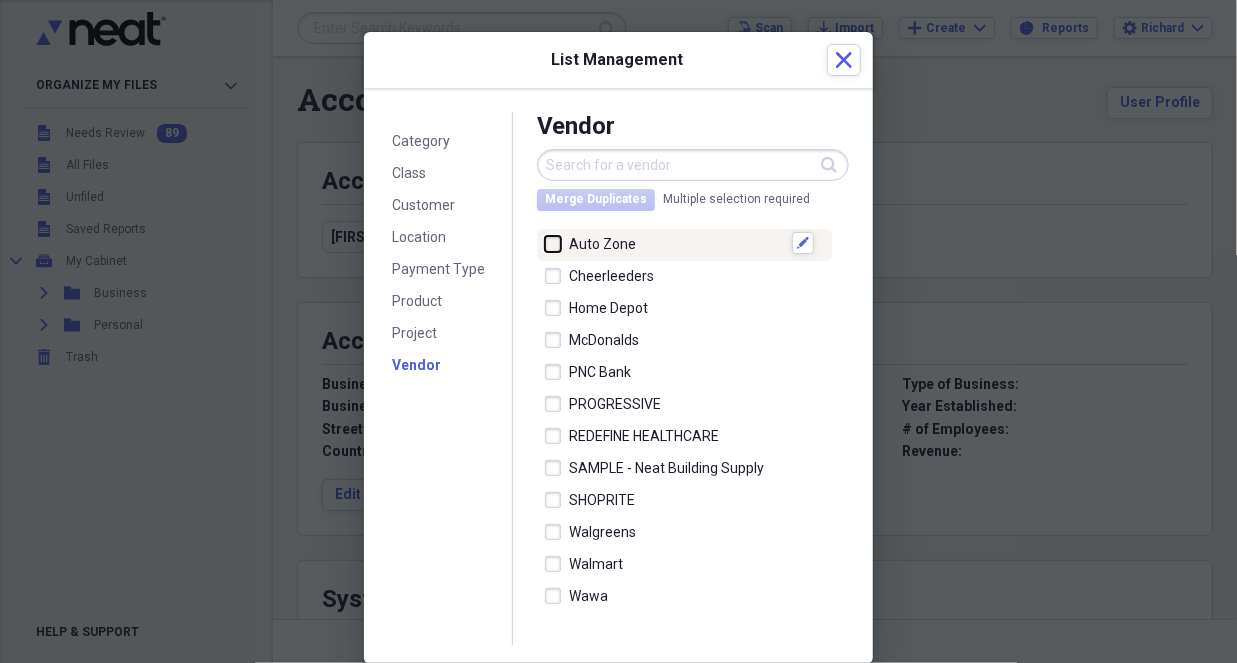 click at bounding box center (545, 243) 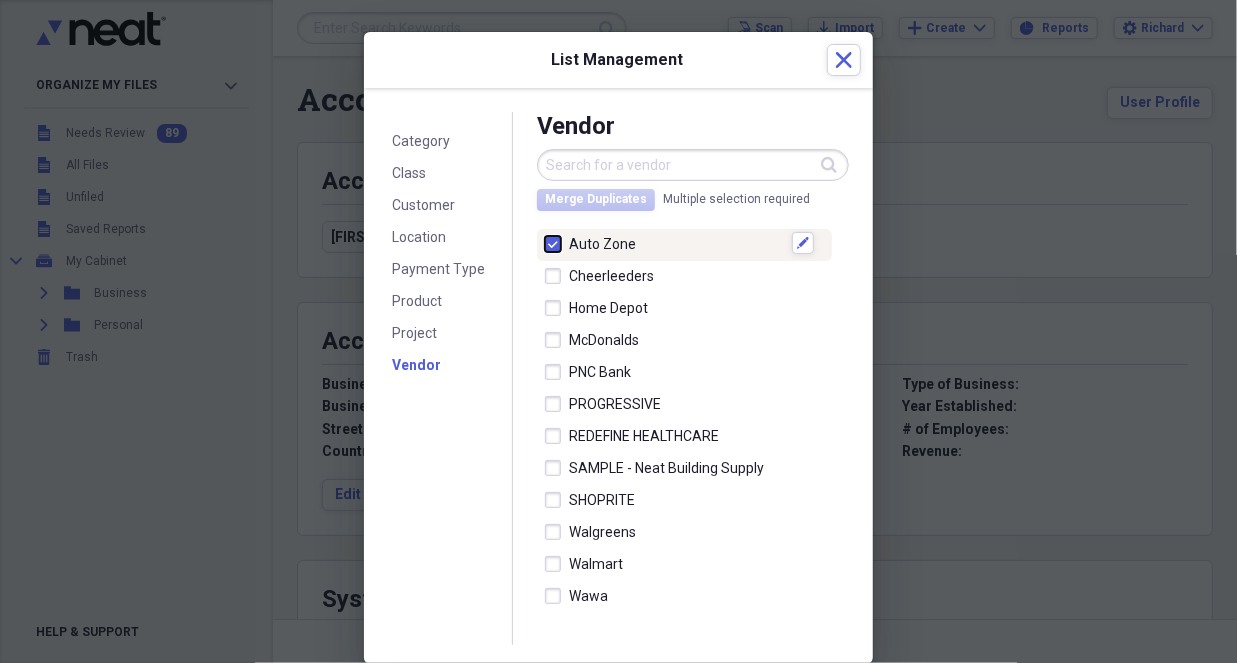 checkbox on "true" 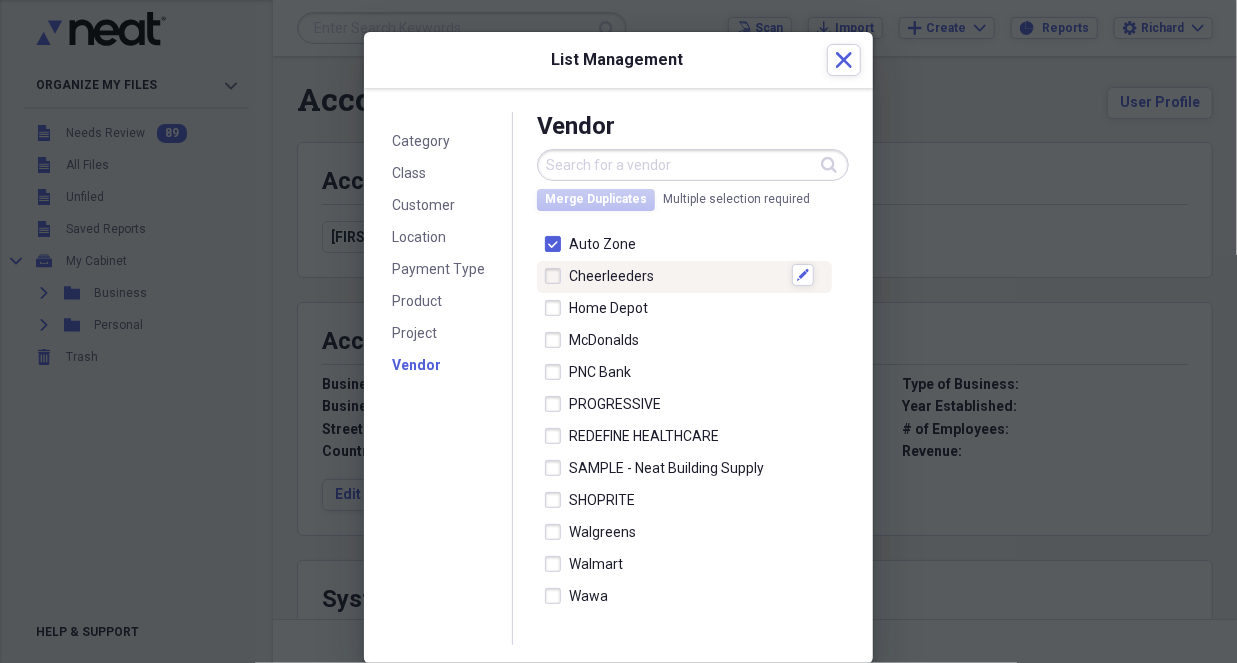 click at bounding box center [557, 276] 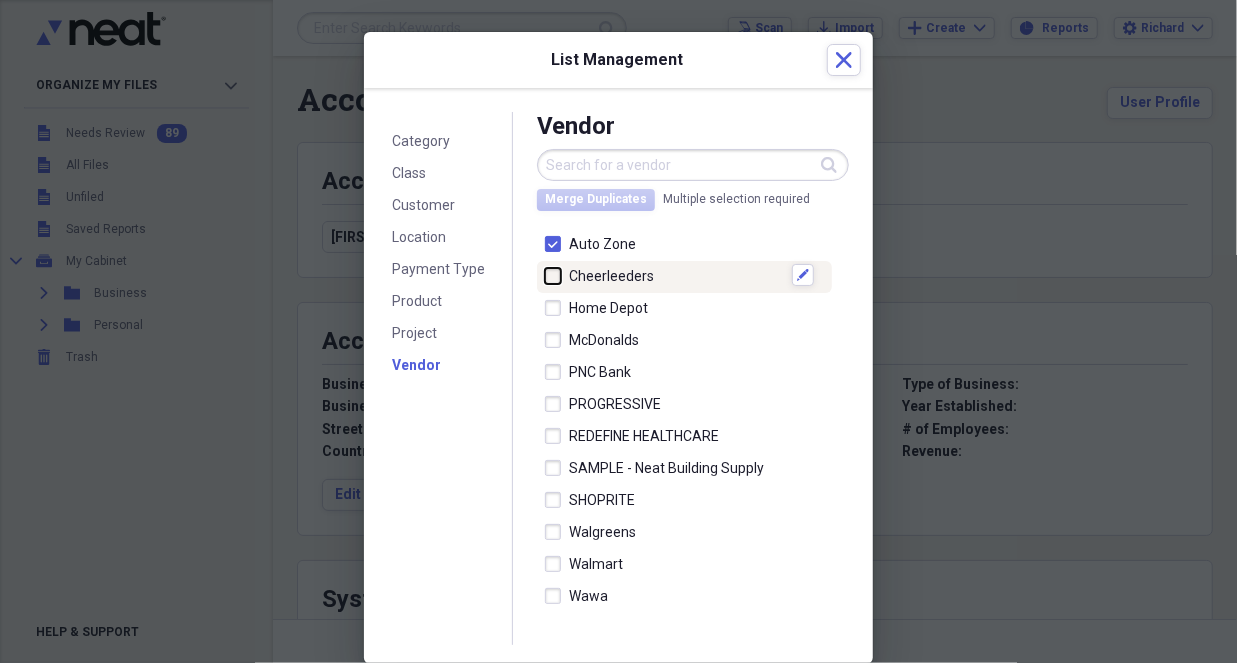 click at bounding box center (545, 275) 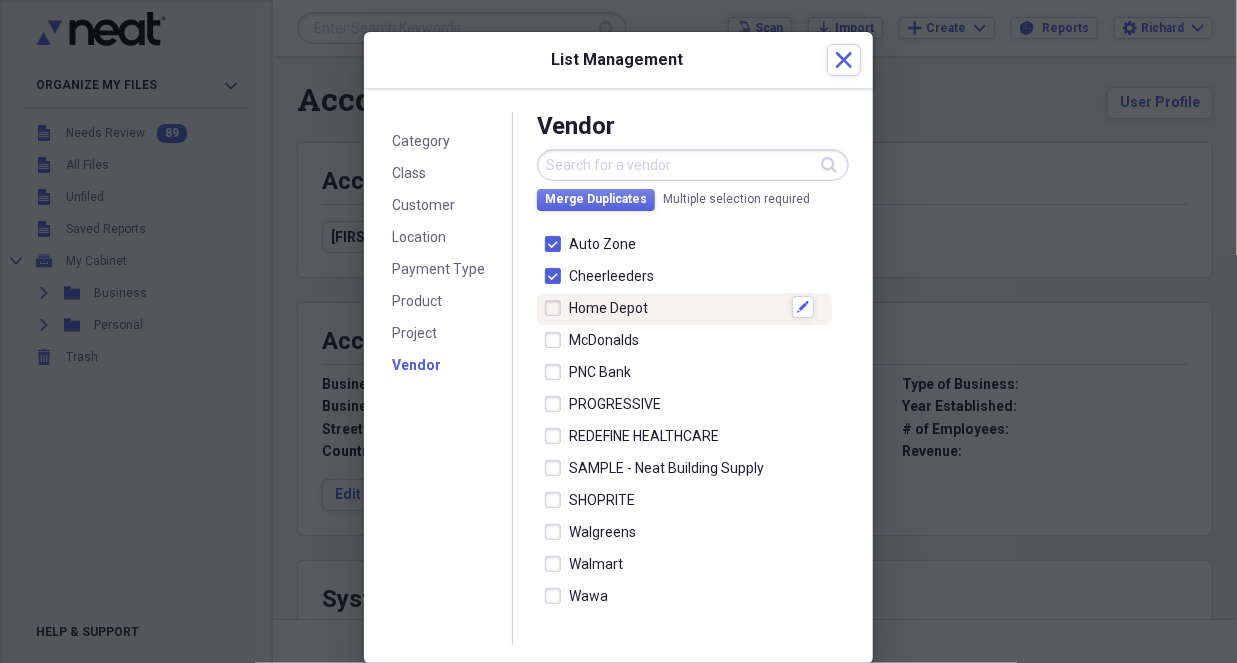 click at bounding box center (557, 308) 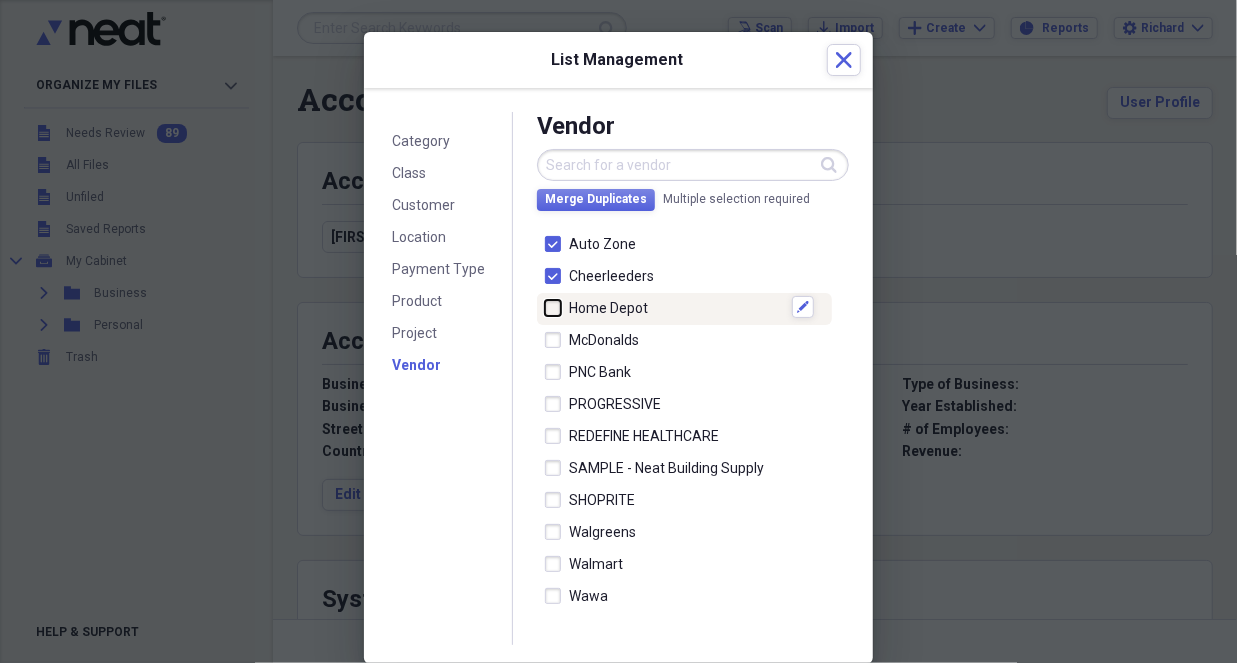 click at bounding box center (545, 307) 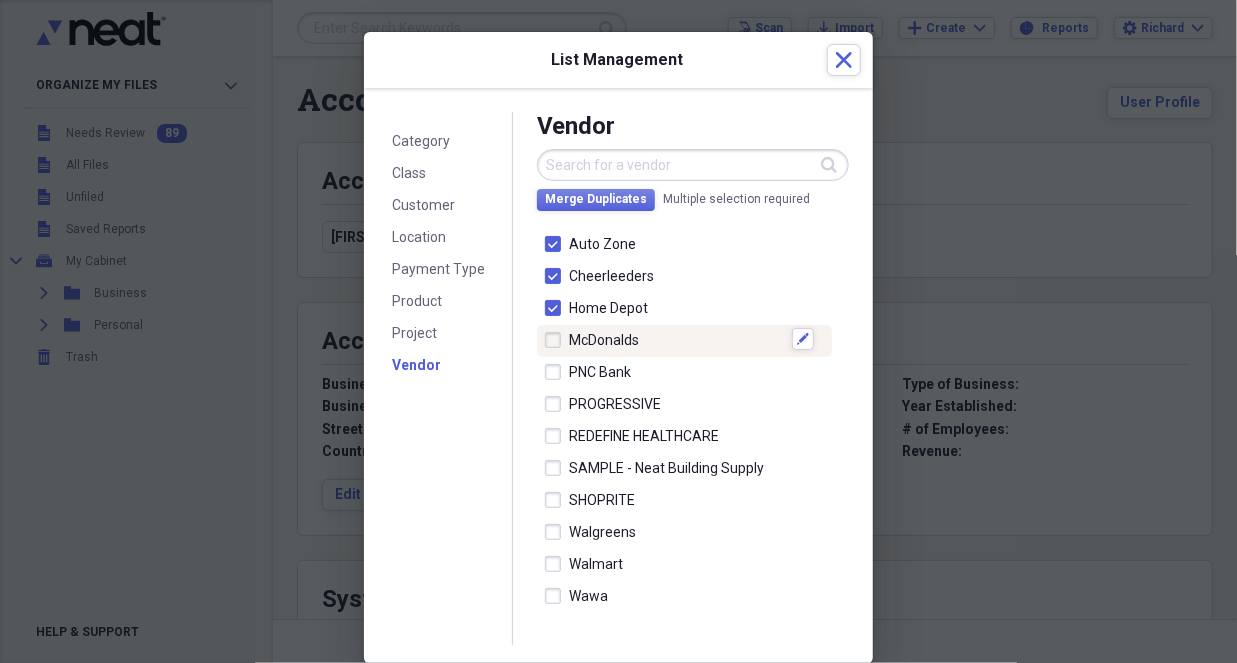 click at bounding box center [557, 340] 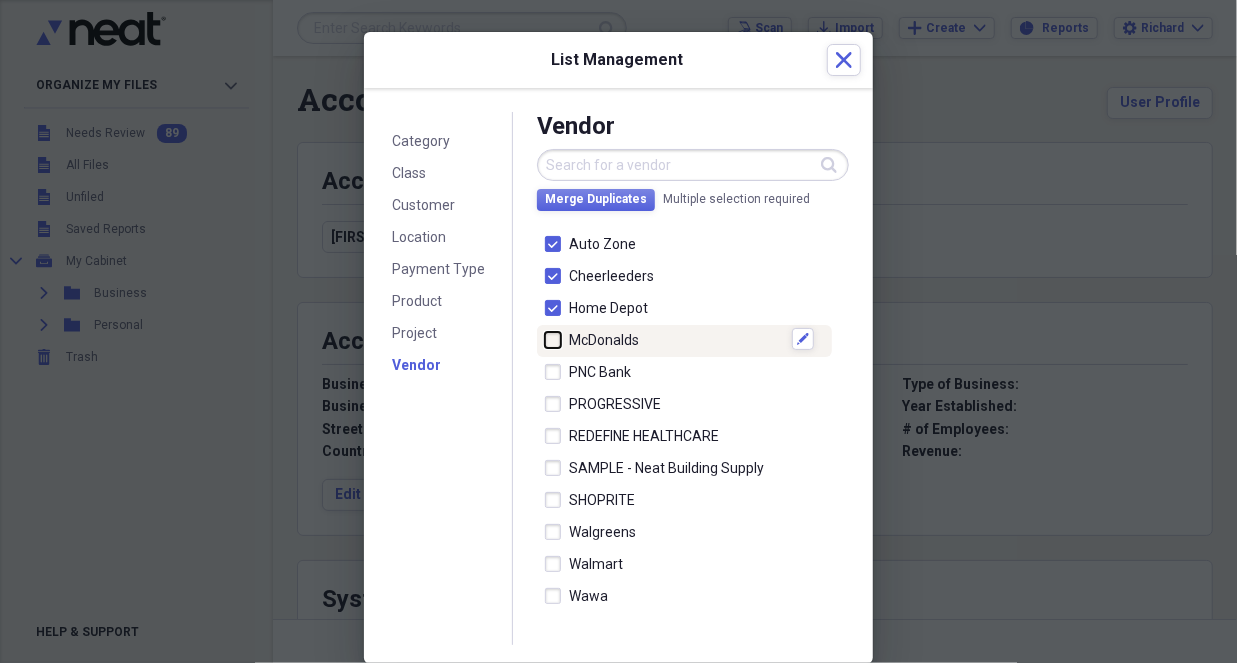 click at bounding box center (545, 339) 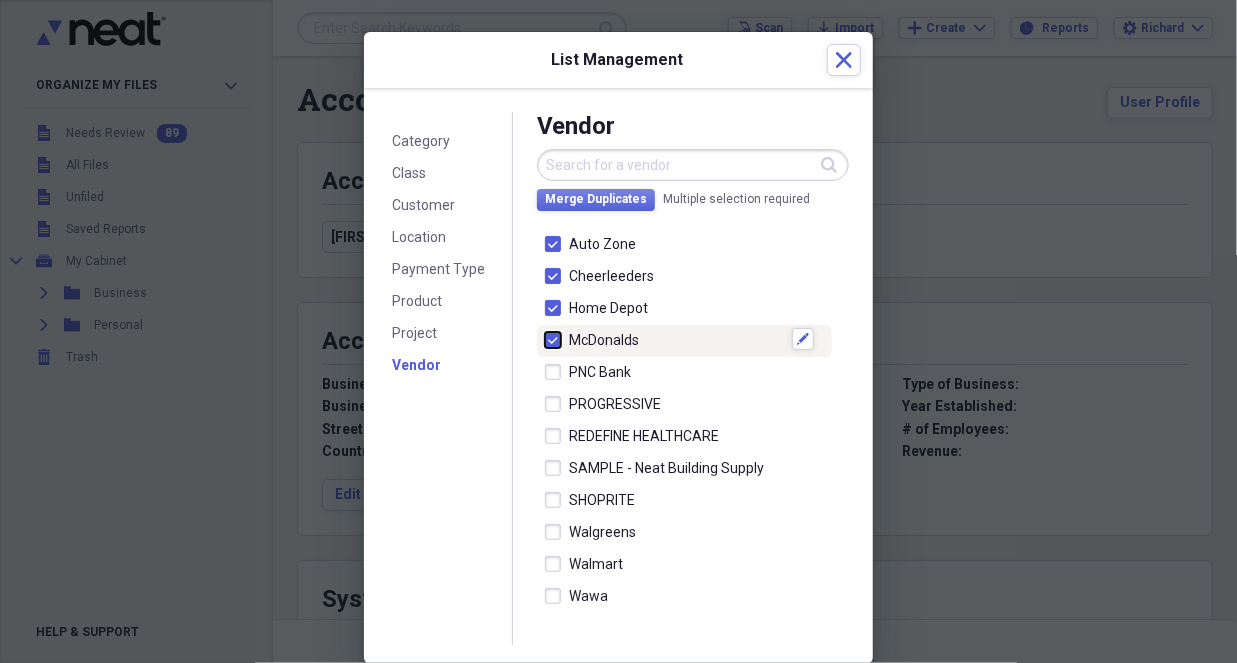 checkbox on "true" 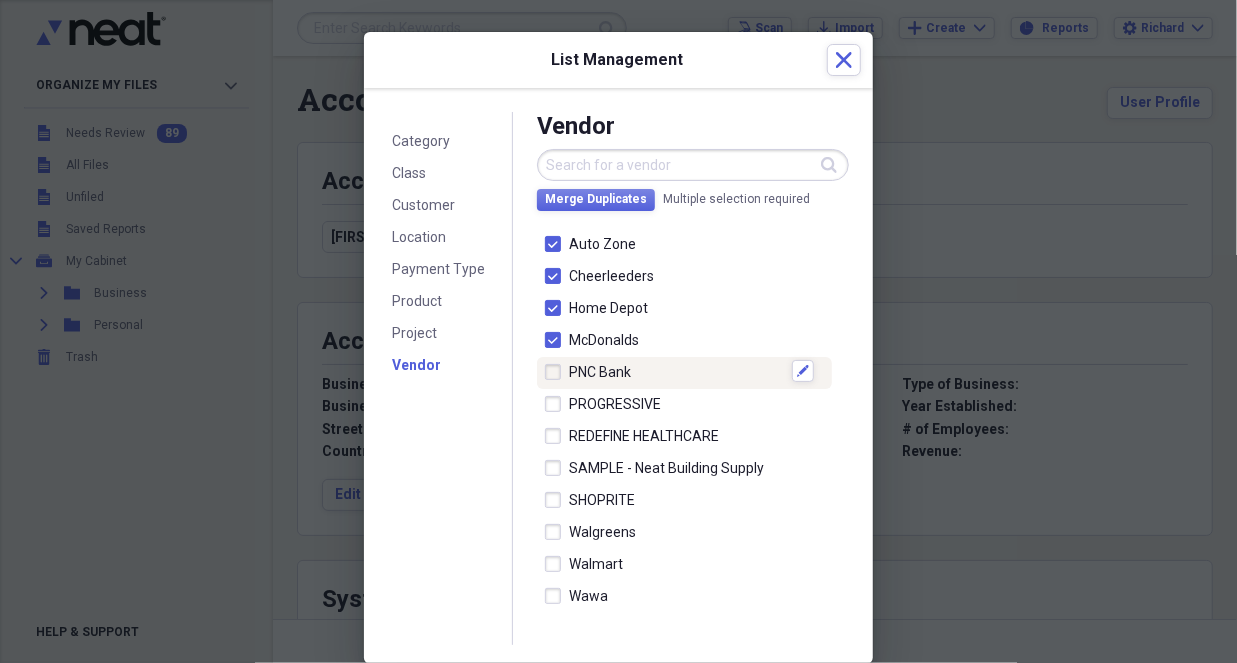 click at bounding box center (557, 372) 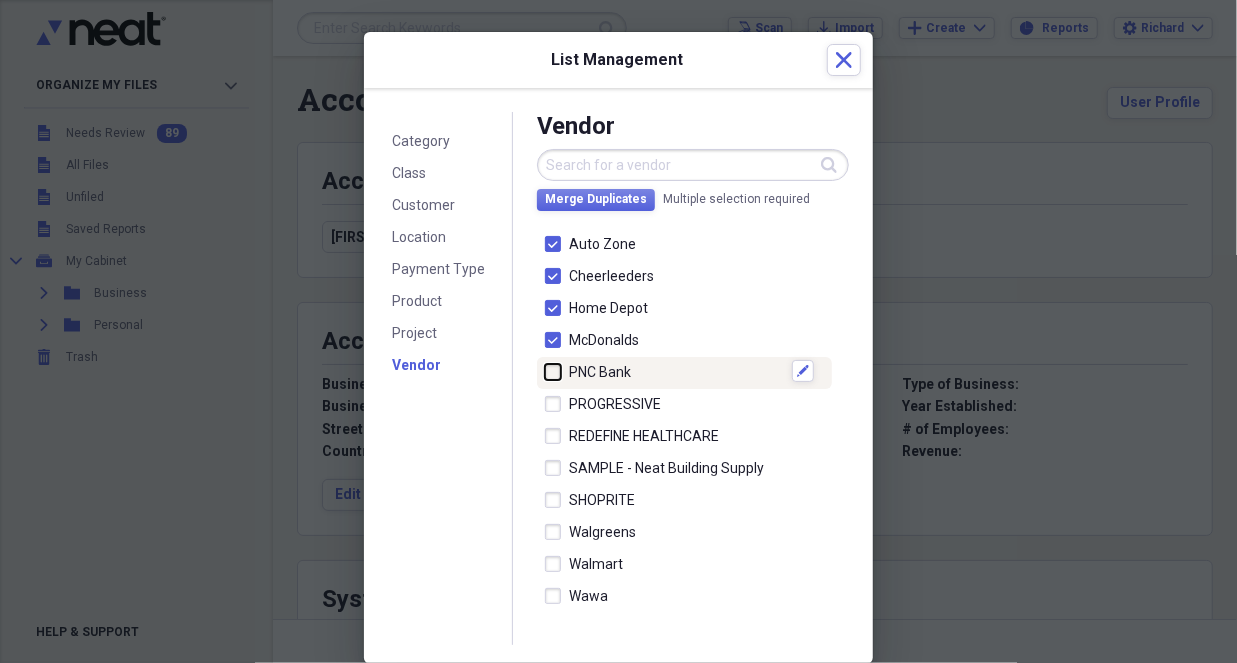 click at bounding box center (545, 371) 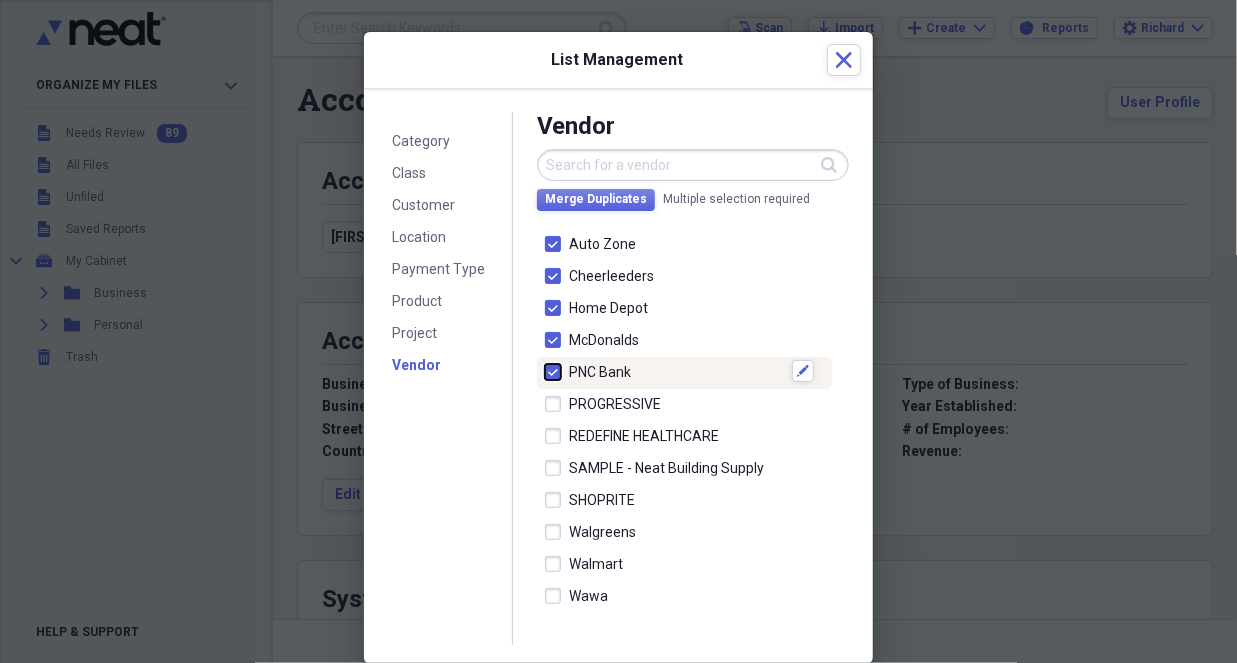 checkbox on "true" 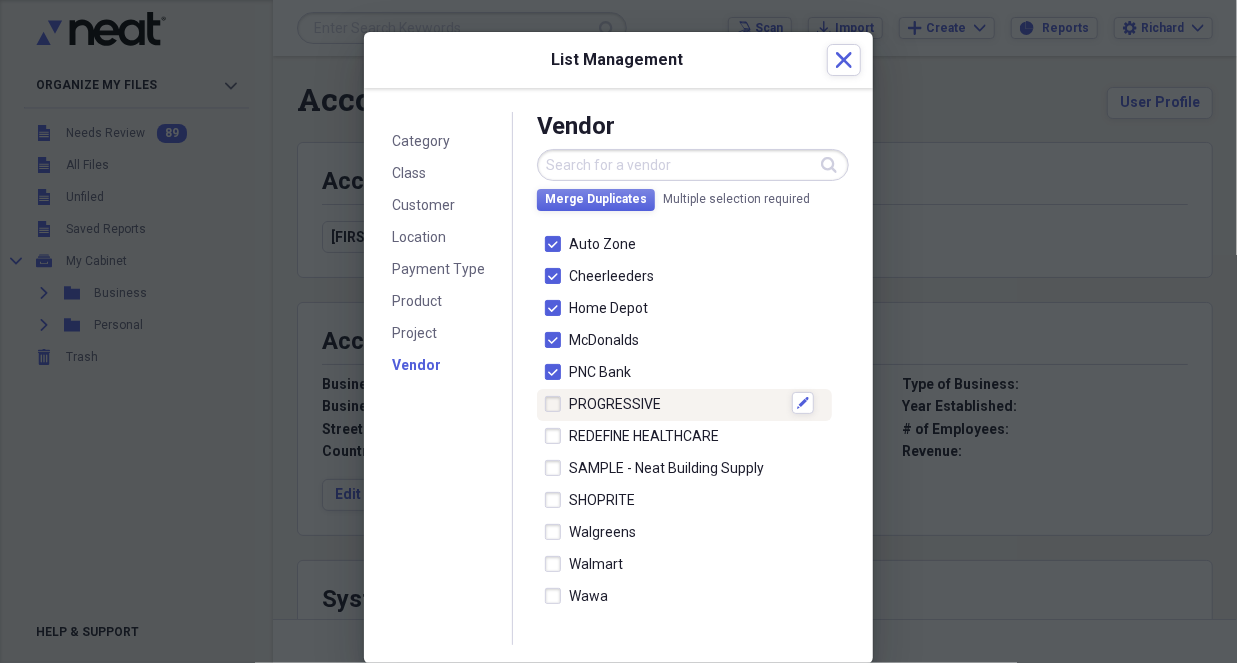 click at bounding box center (557, 404) 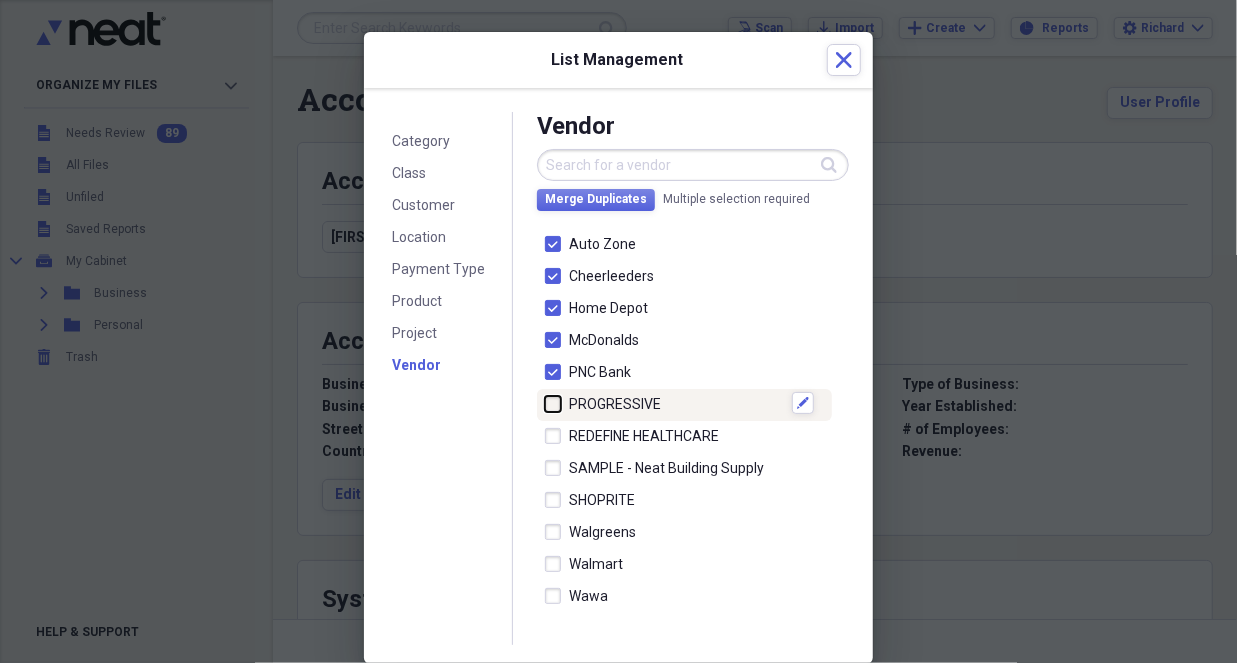 click at bounding box center (545, 403) 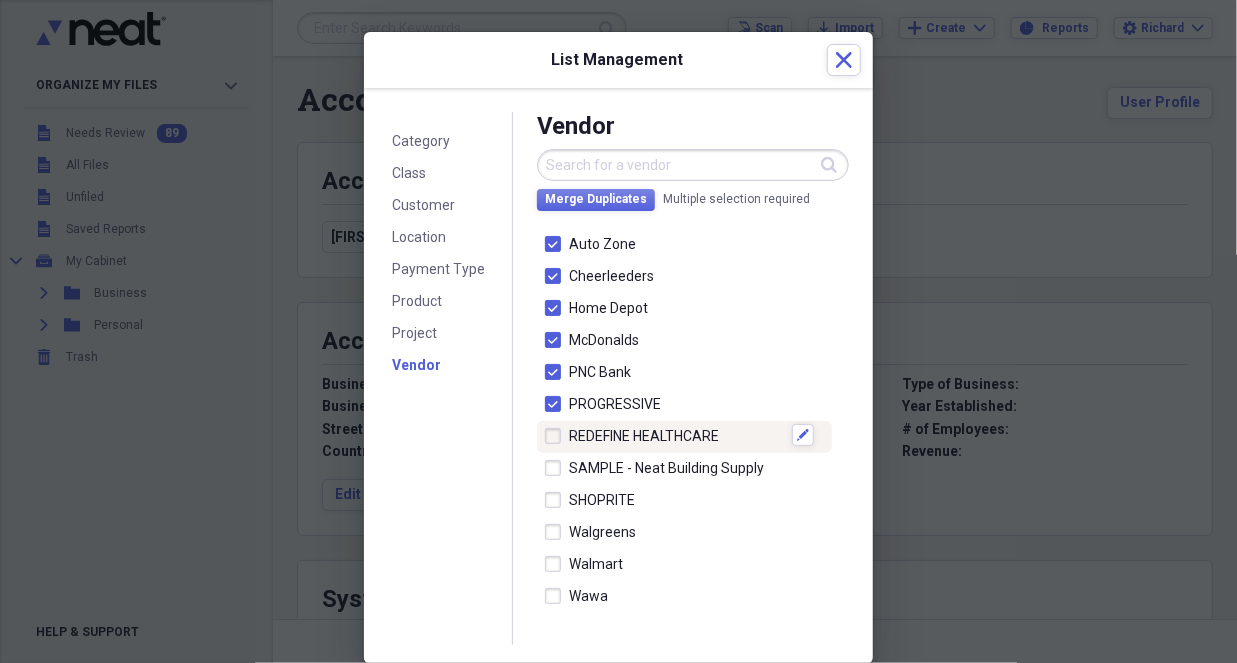 click at bounding box center [557, 436] 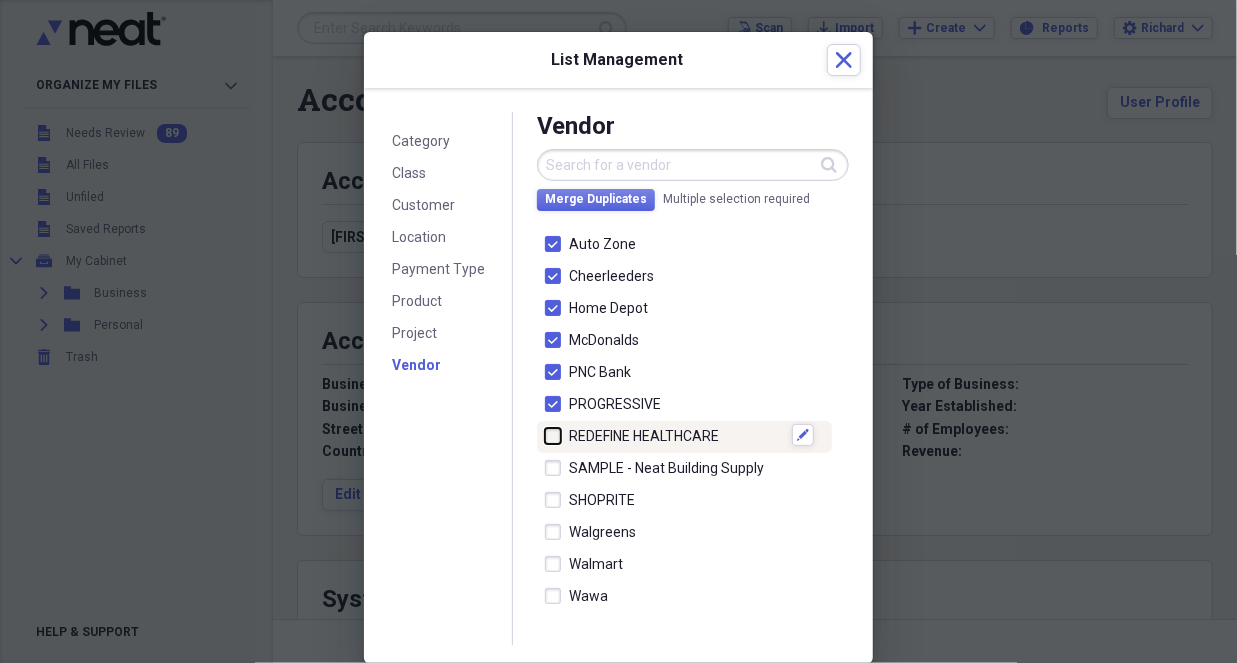 click at bounding box center (545, 435) 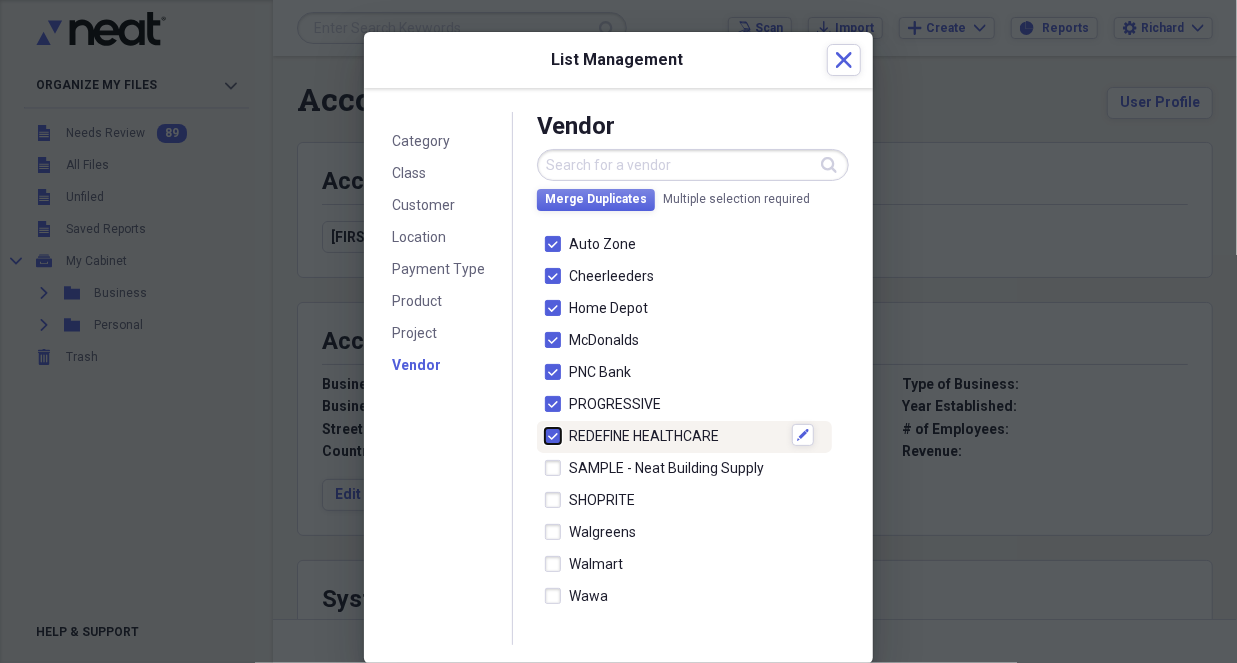 checkbox on "true" 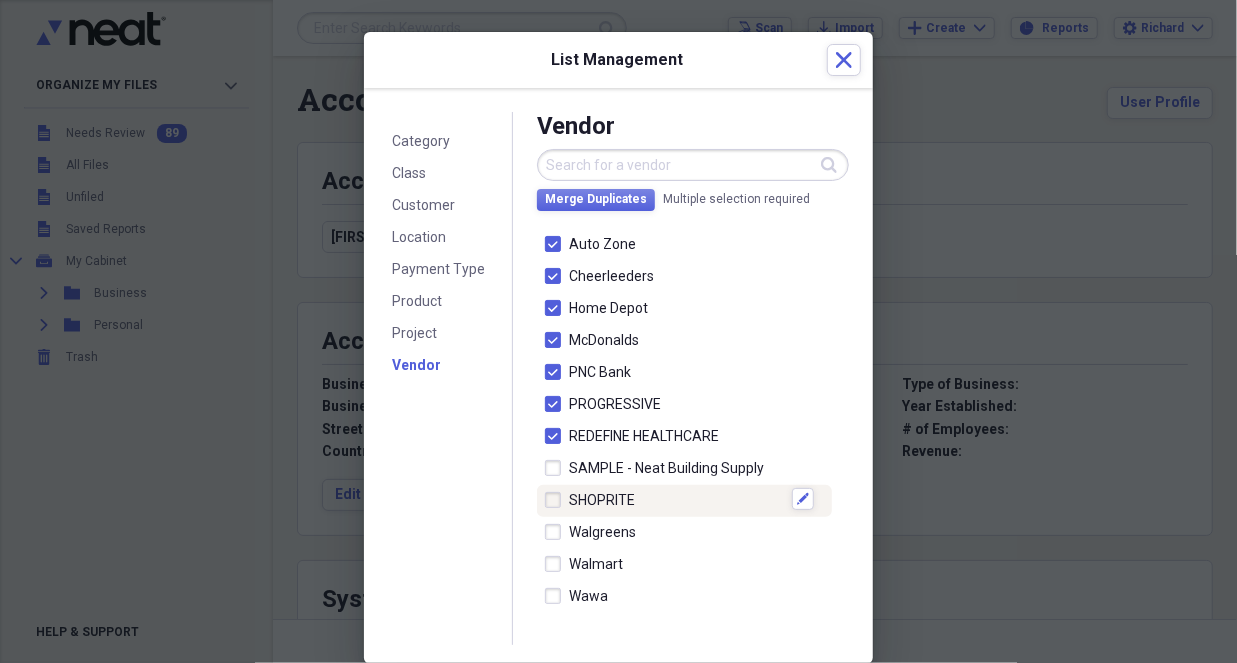 click at bounding box center [557, 500] 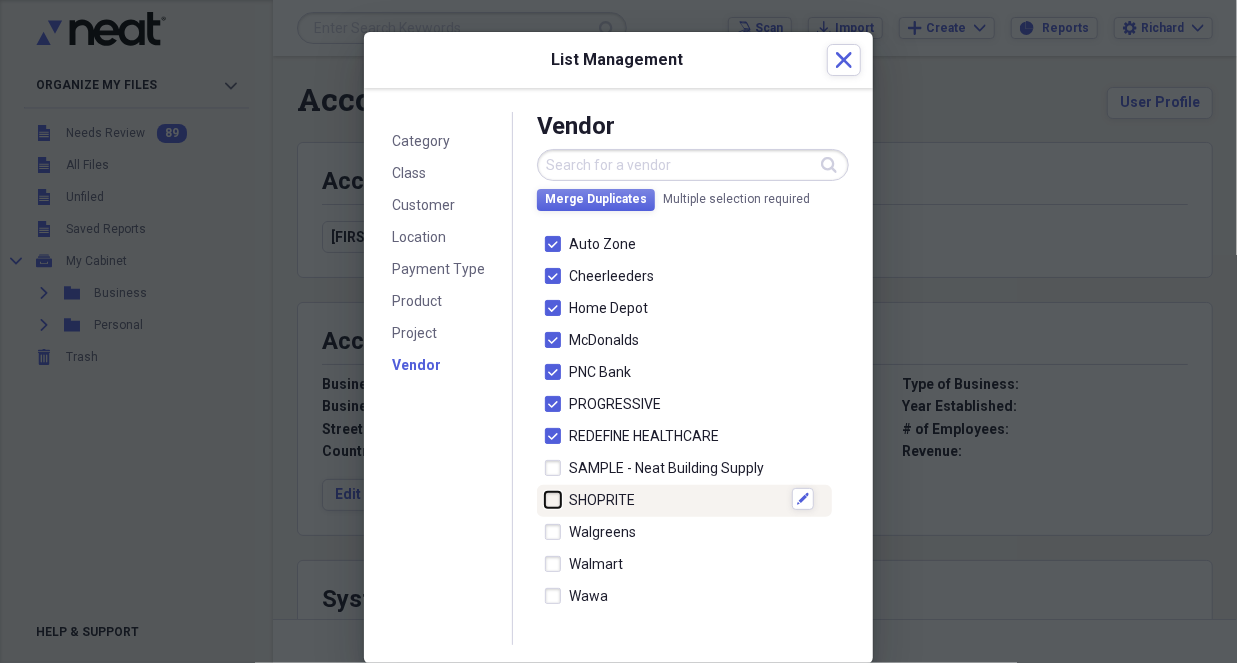 click at bounding box center (545, 499) 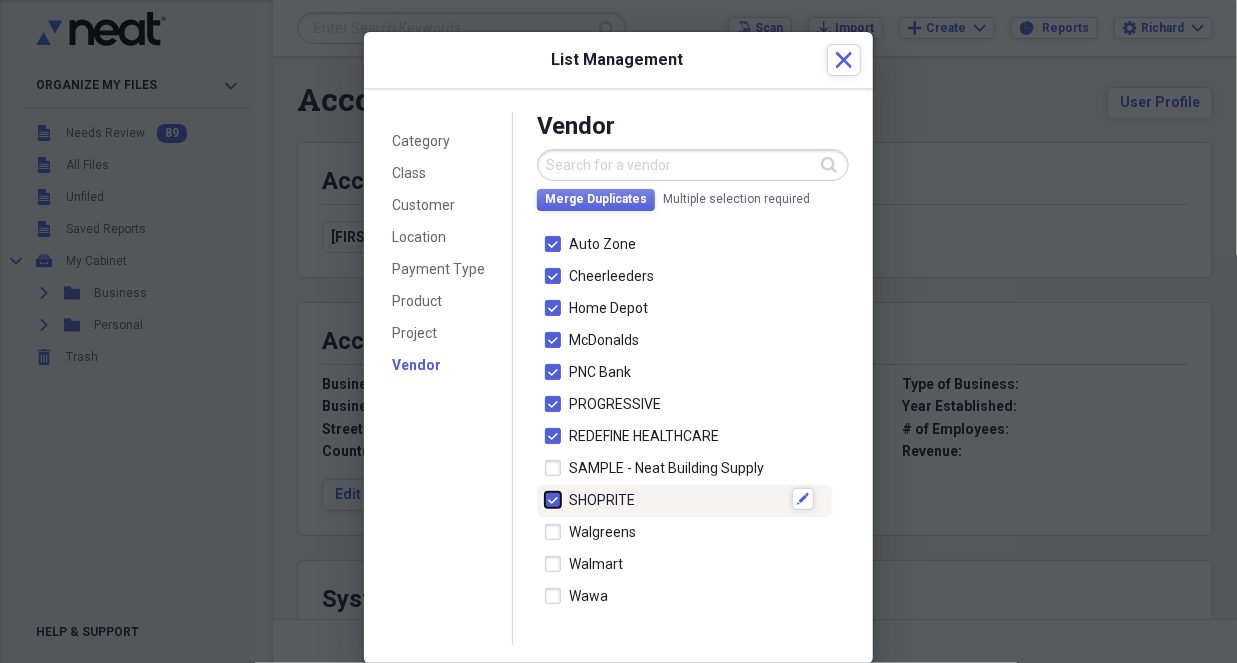 checkbox on "true" 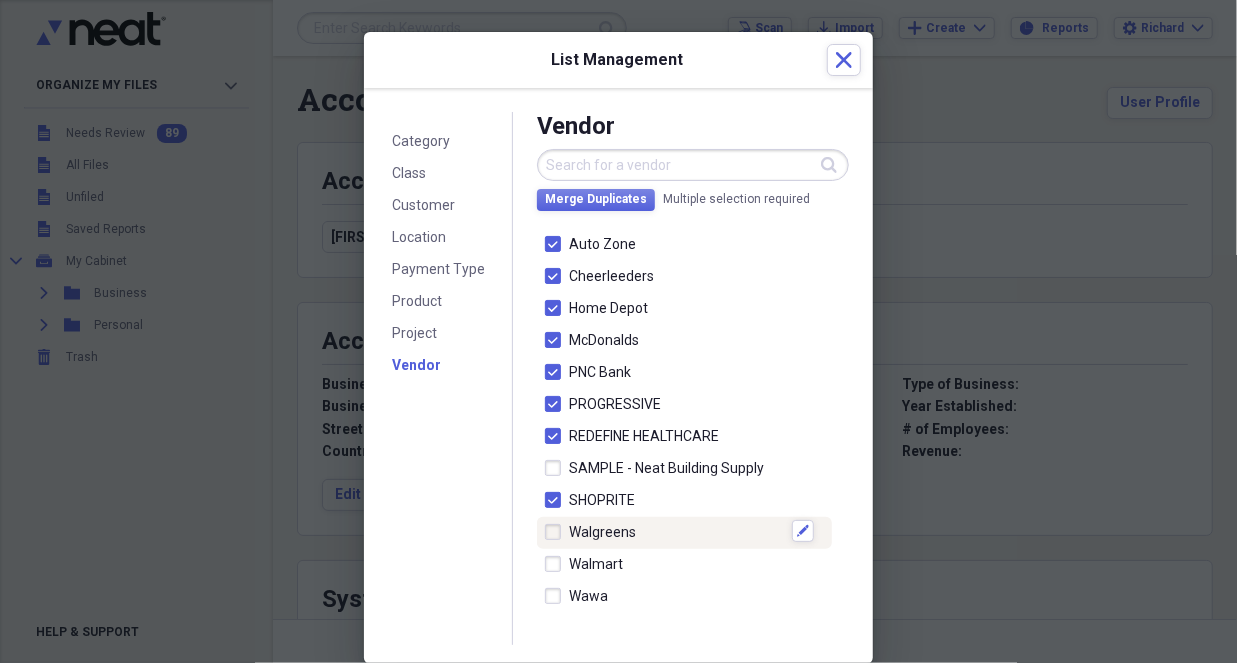 click at bounding box center [557, 532] 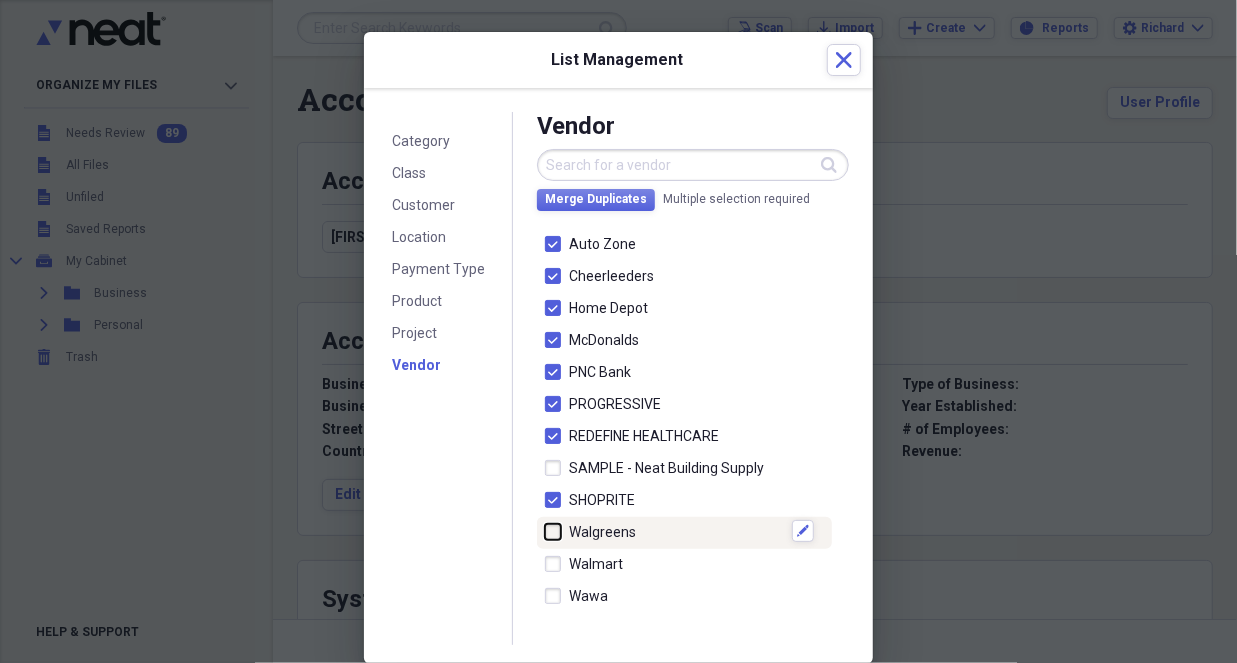 click at bounding box center (545, 531) 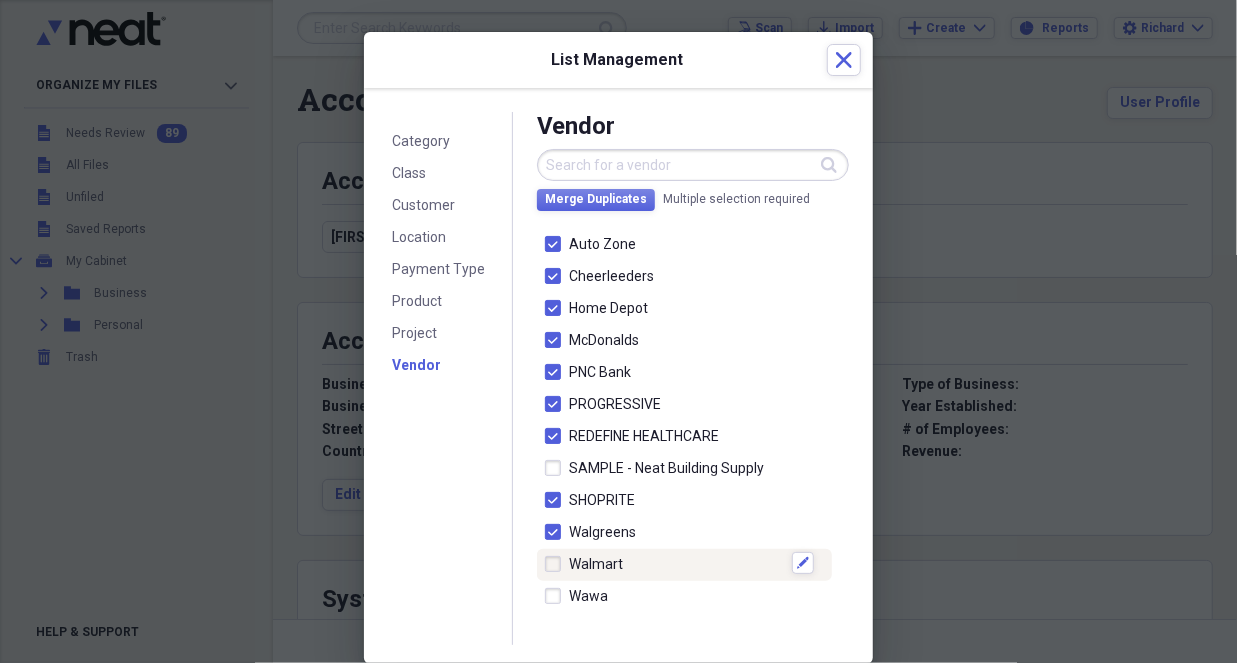 click at bounding box center (557, 564) 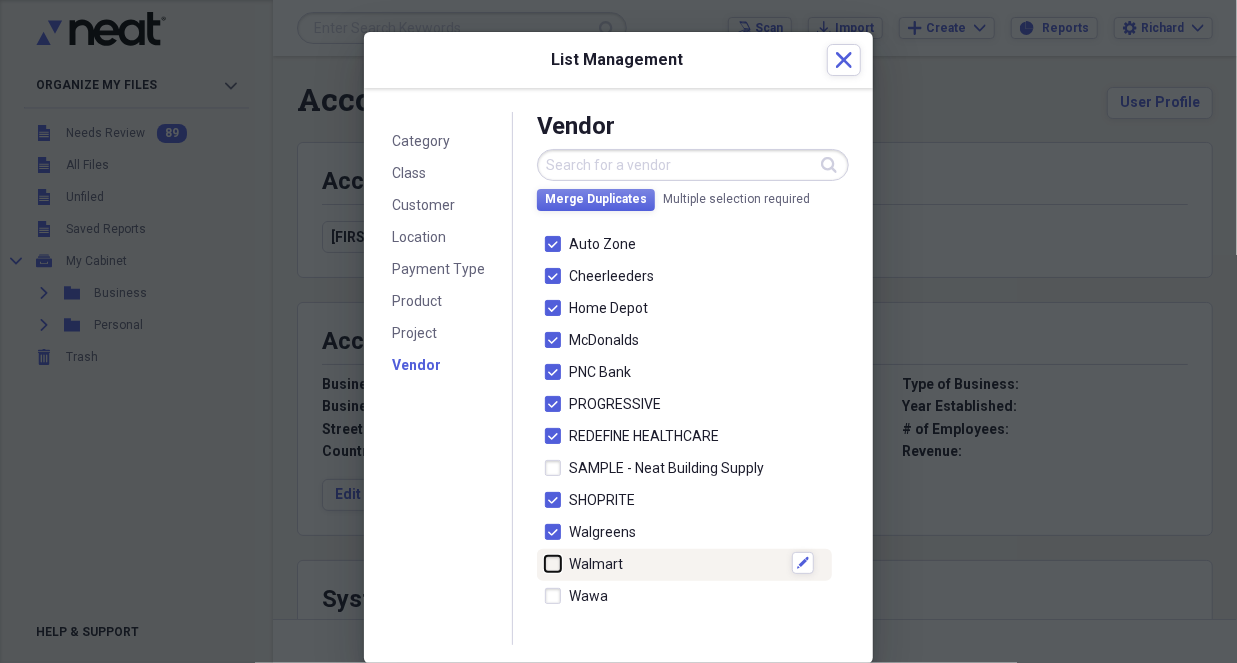 click at bounding box center [545, 563] 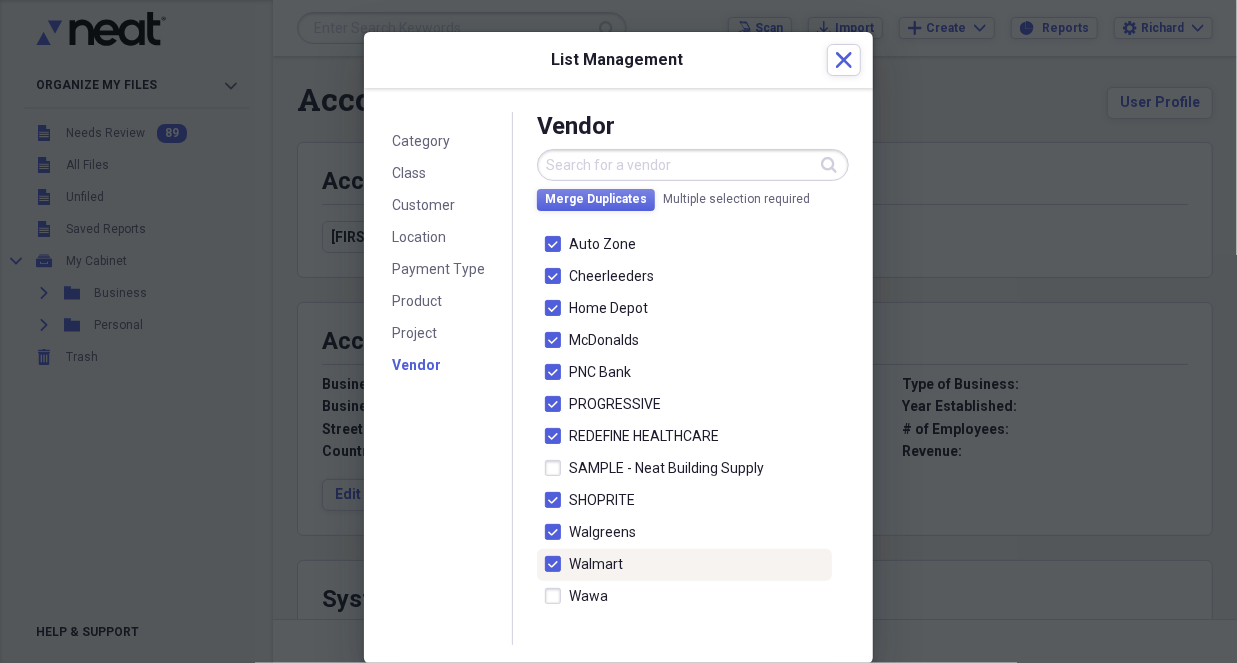 click at bounding box center [557, 564] 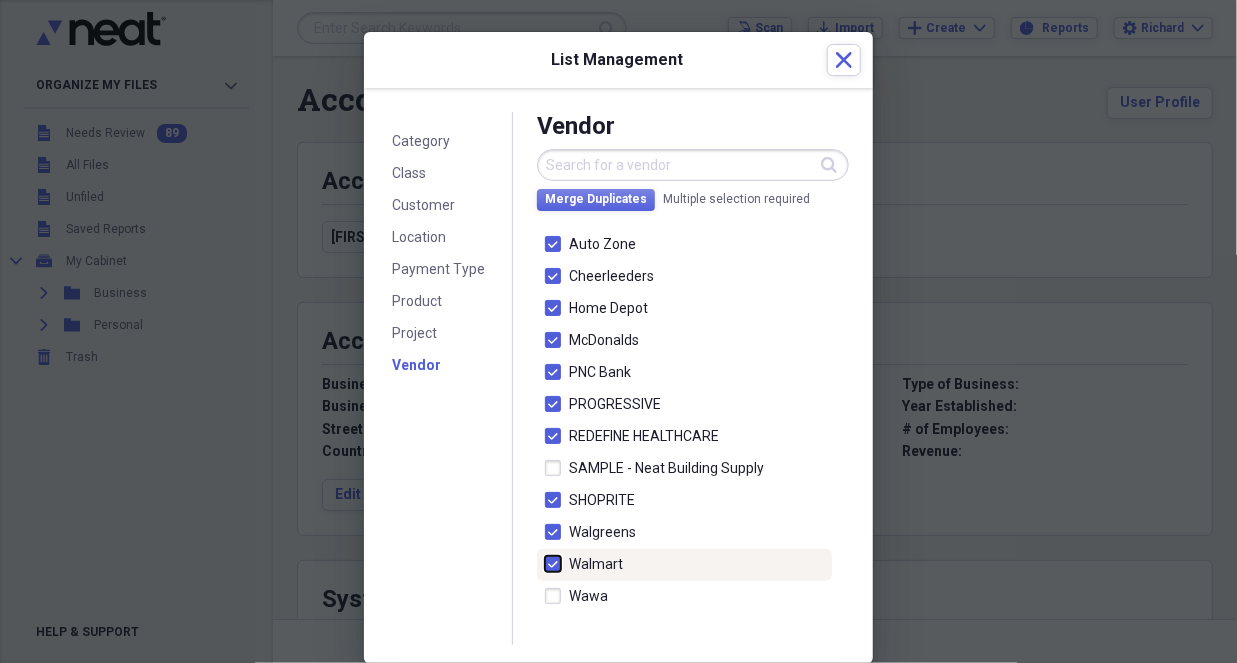 click at bounding box center [545, 563] 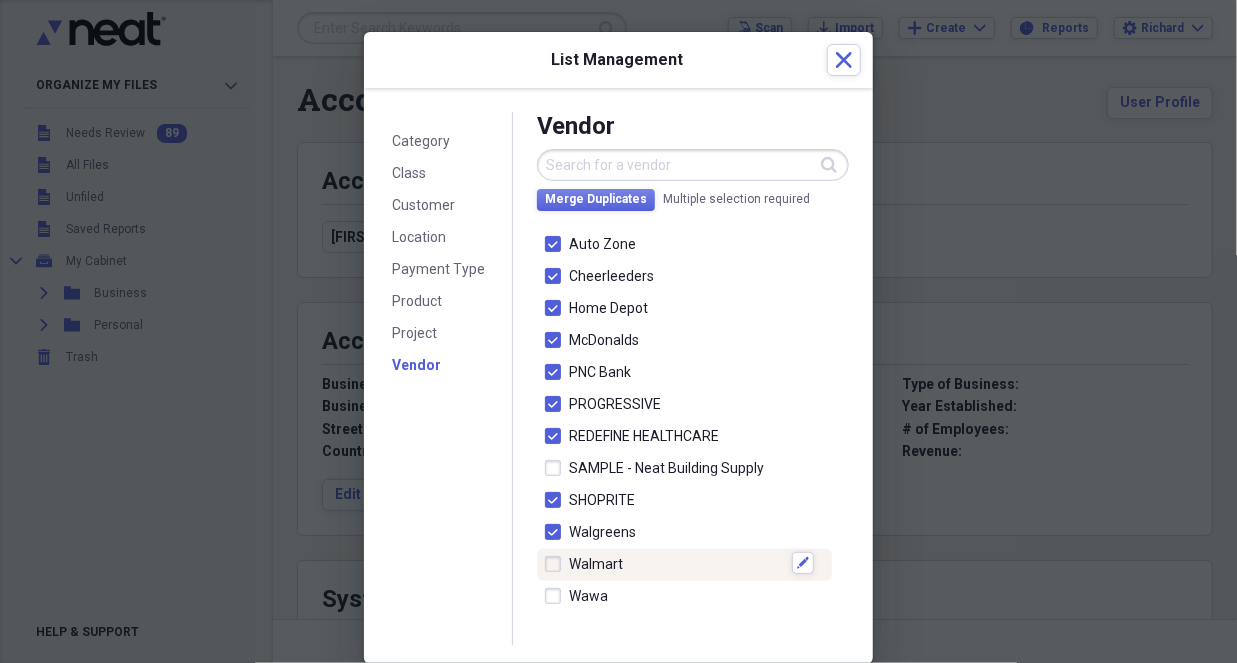 click at bounding box center [557, 564] 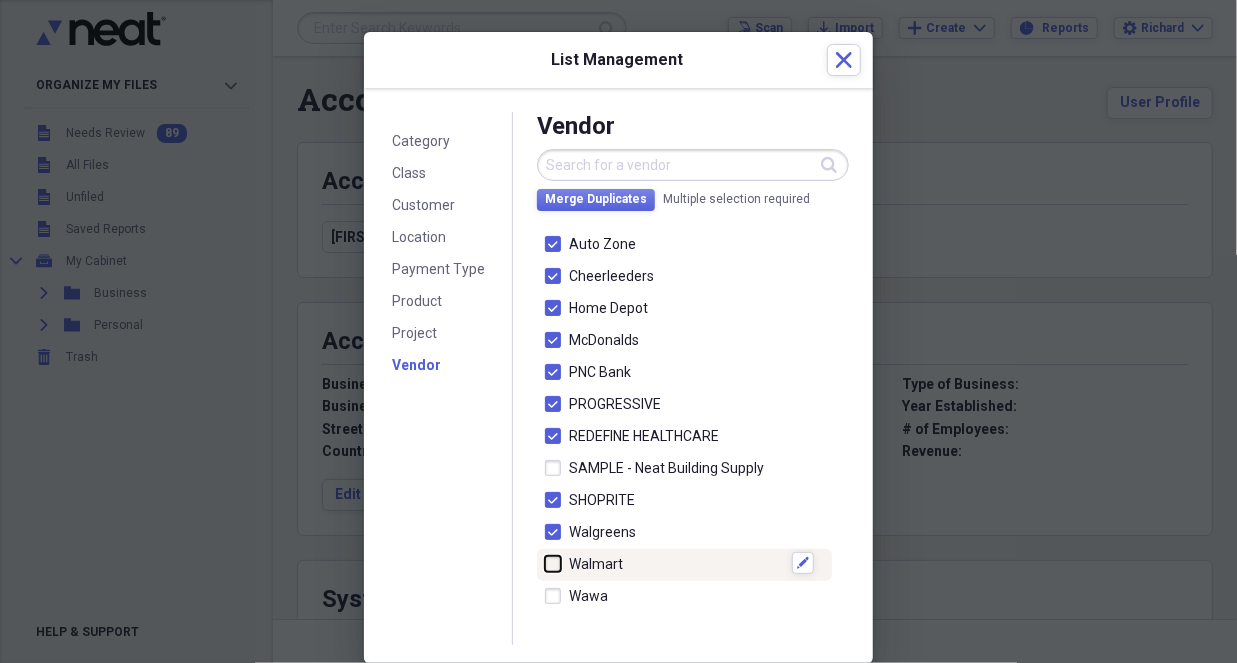 click at bounding box center (545, 563) 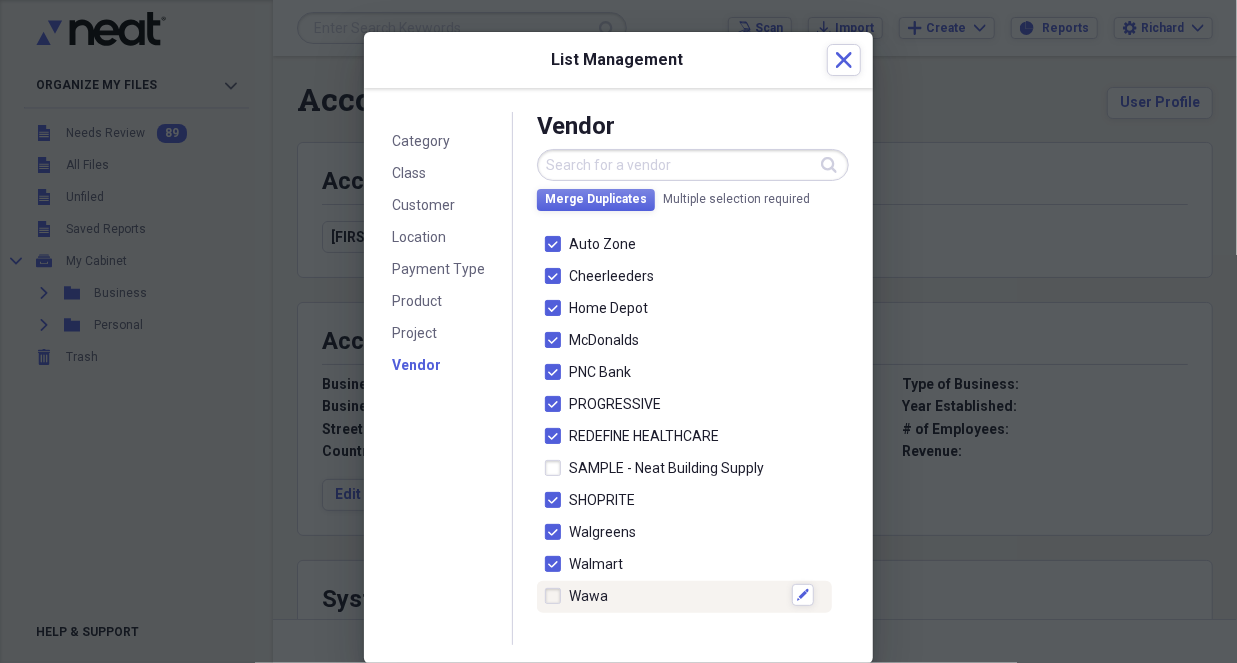 click at bounding box center [557, 596] 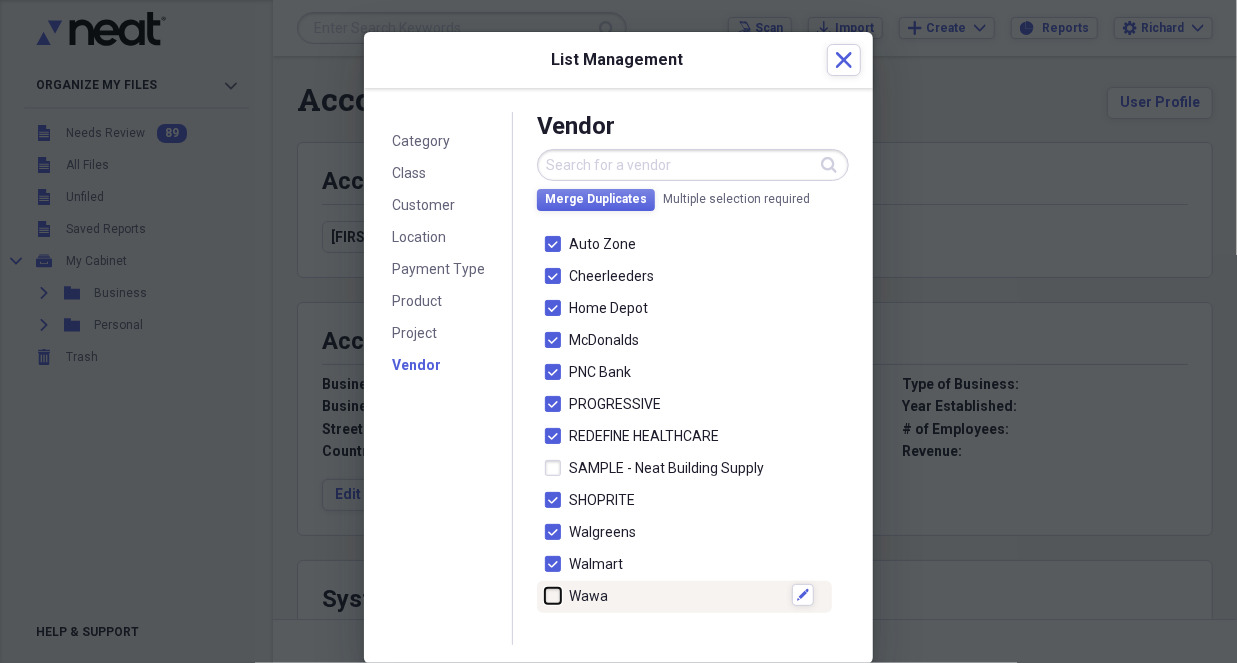 click at bounding box center [545, 595] 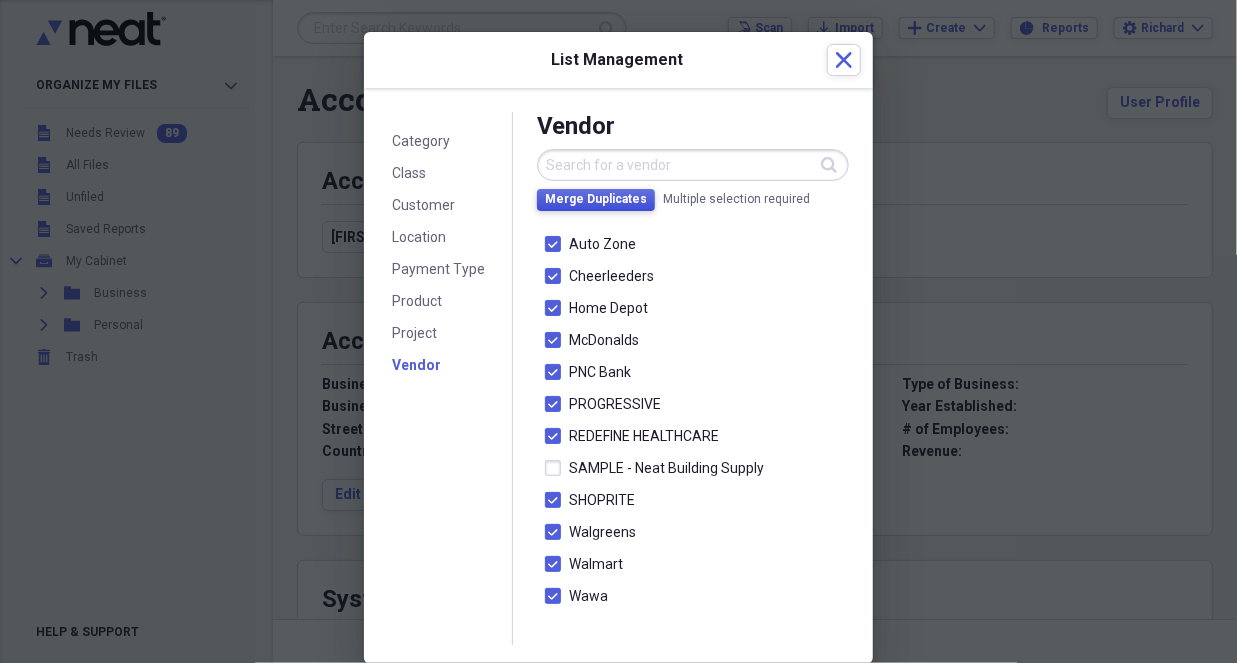 click on "Merge Duplicates" at bounding box center (596, 200) 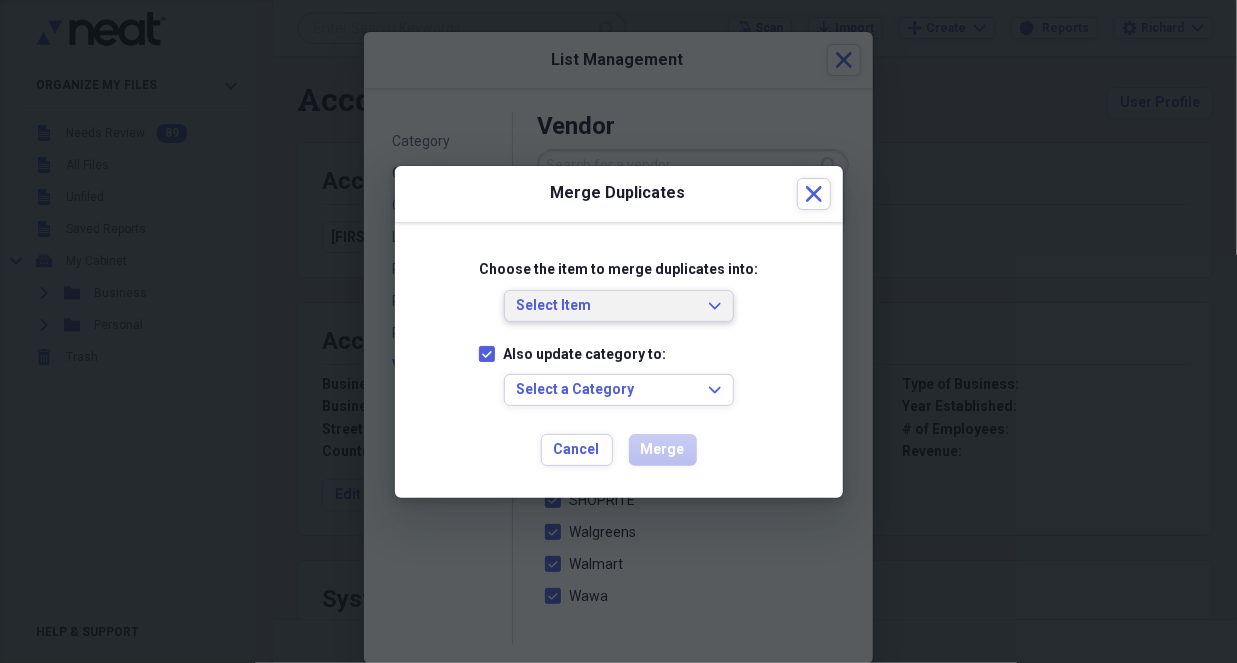 click on "Expand" 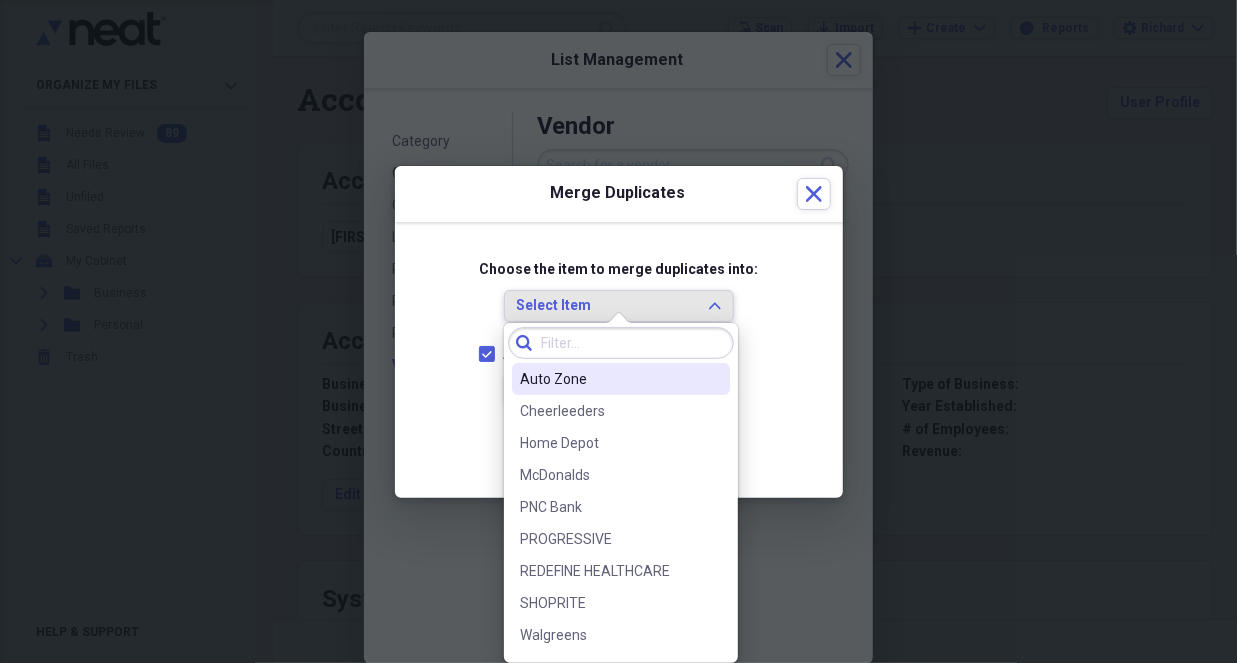 click on "Expand" 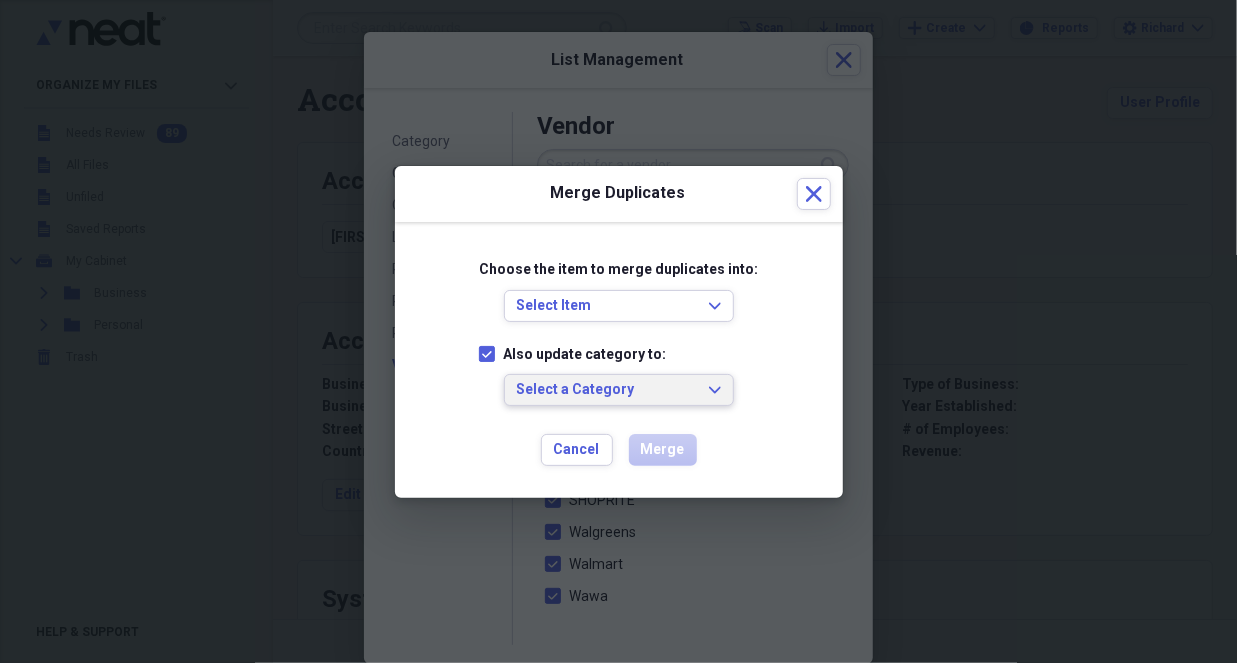 click on "Expand" 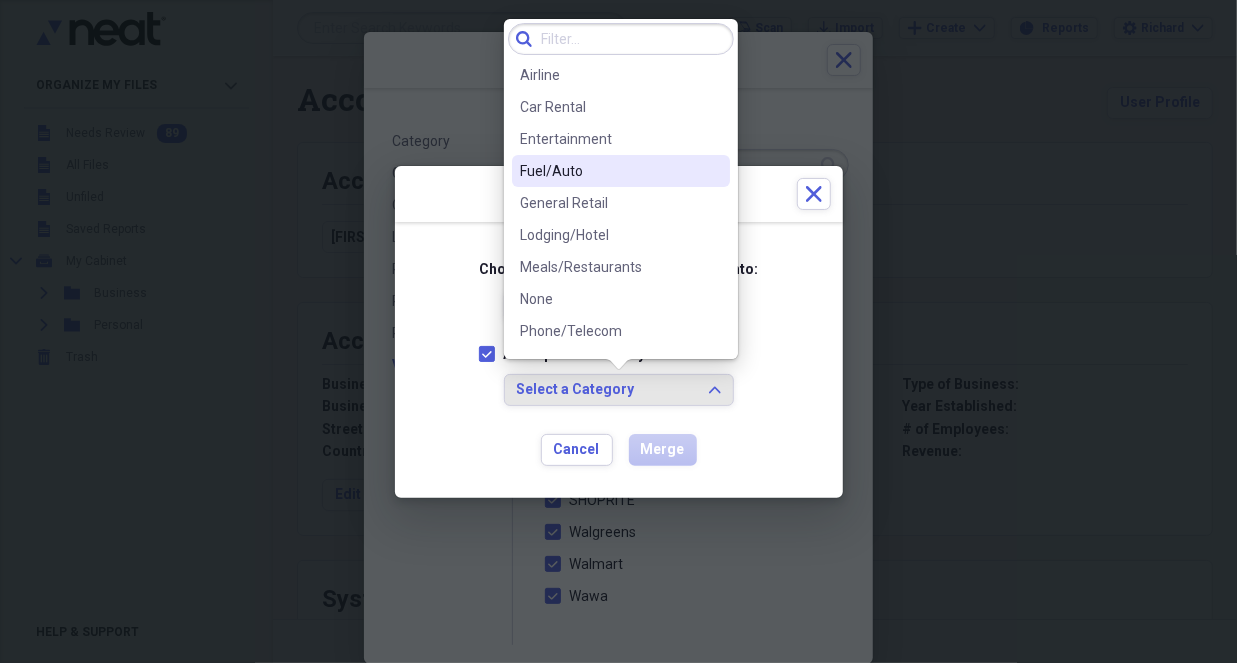 click on "Fuel/Auto" at bounding box center (609, 171) 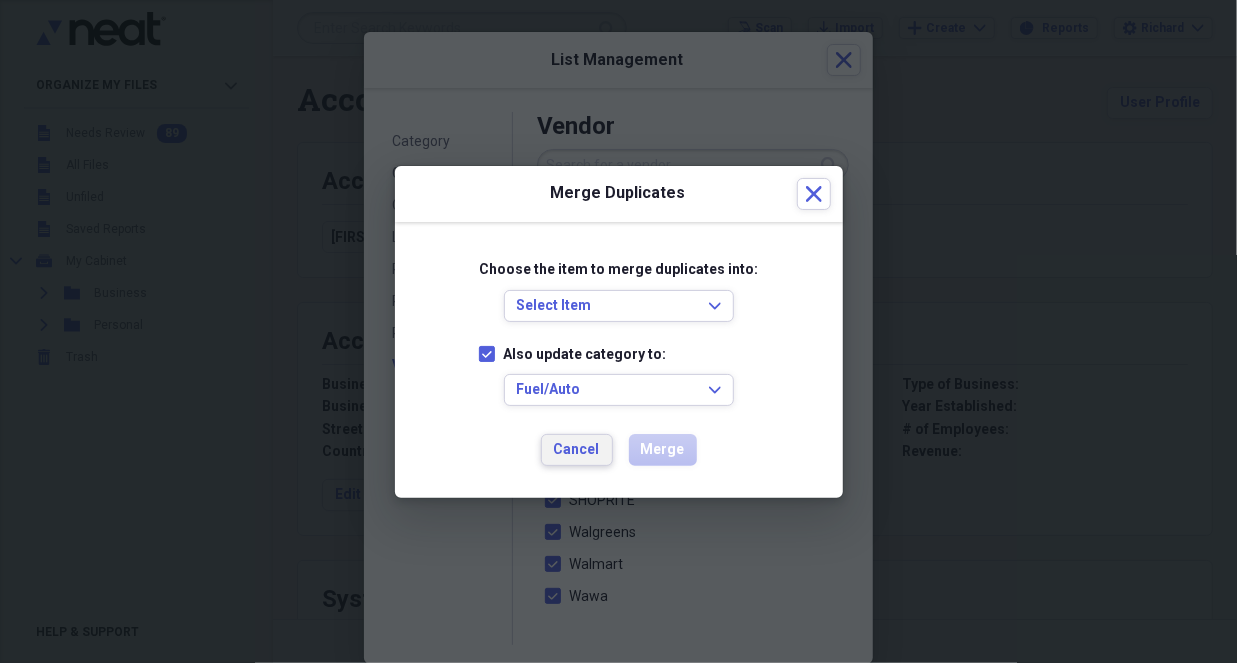 click on "Cancel" at bounding box center [577, 450] 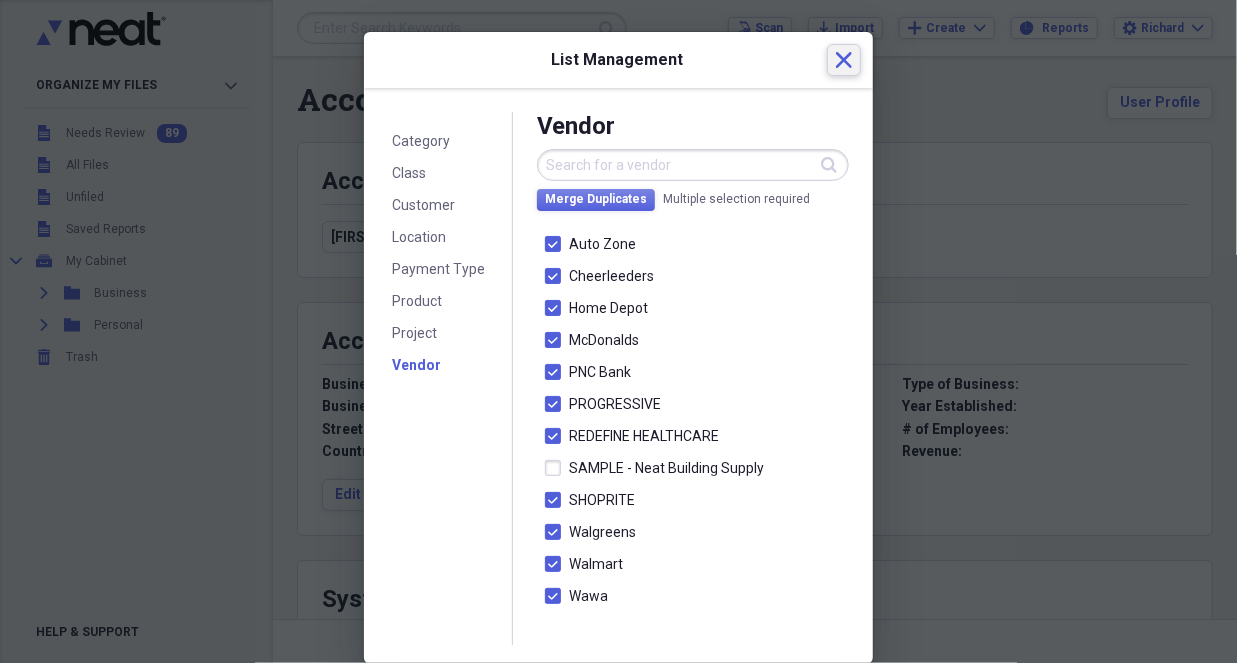 click on "Close" 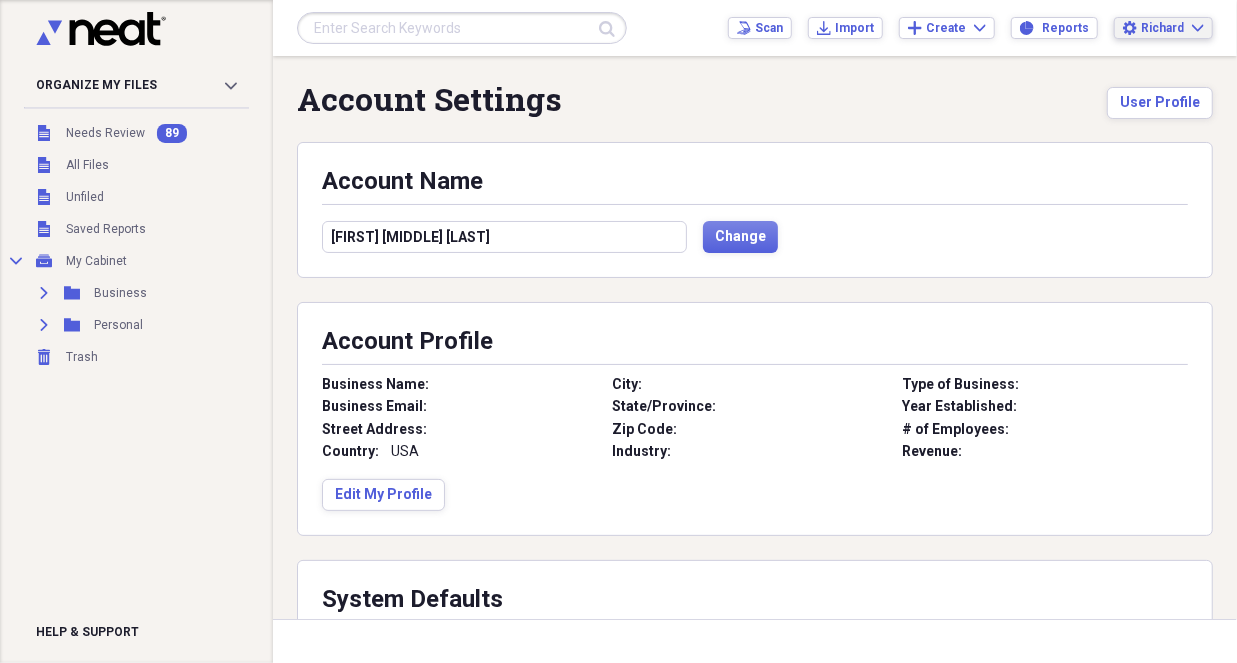 click on "Settings [FIRST] [LAST]" at bounding box center [1163, 28] 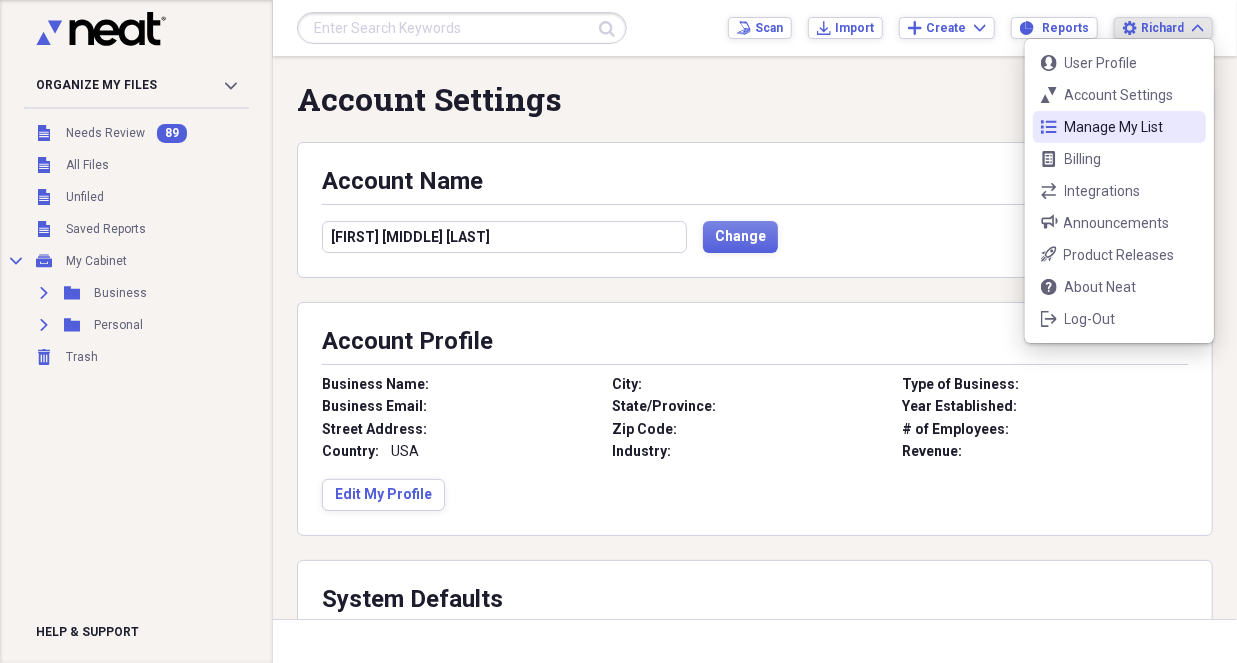 click on "Manage My List" at bounding box center (1119, 127) 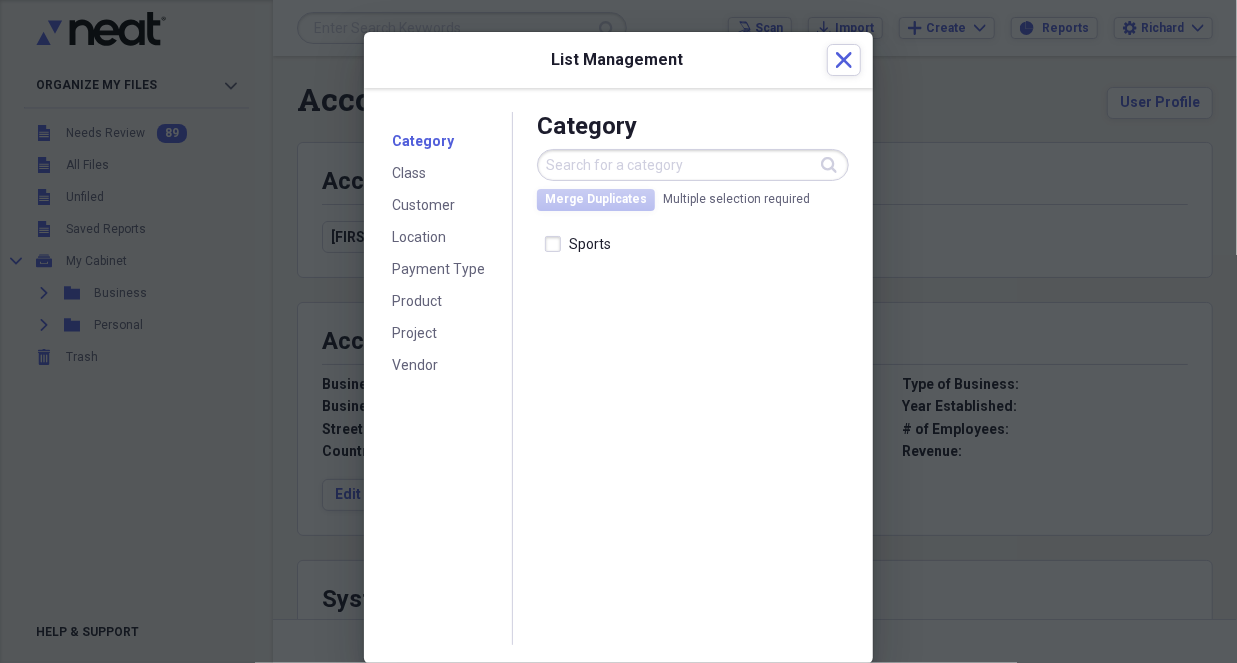 click at bounding box center (618, 331) 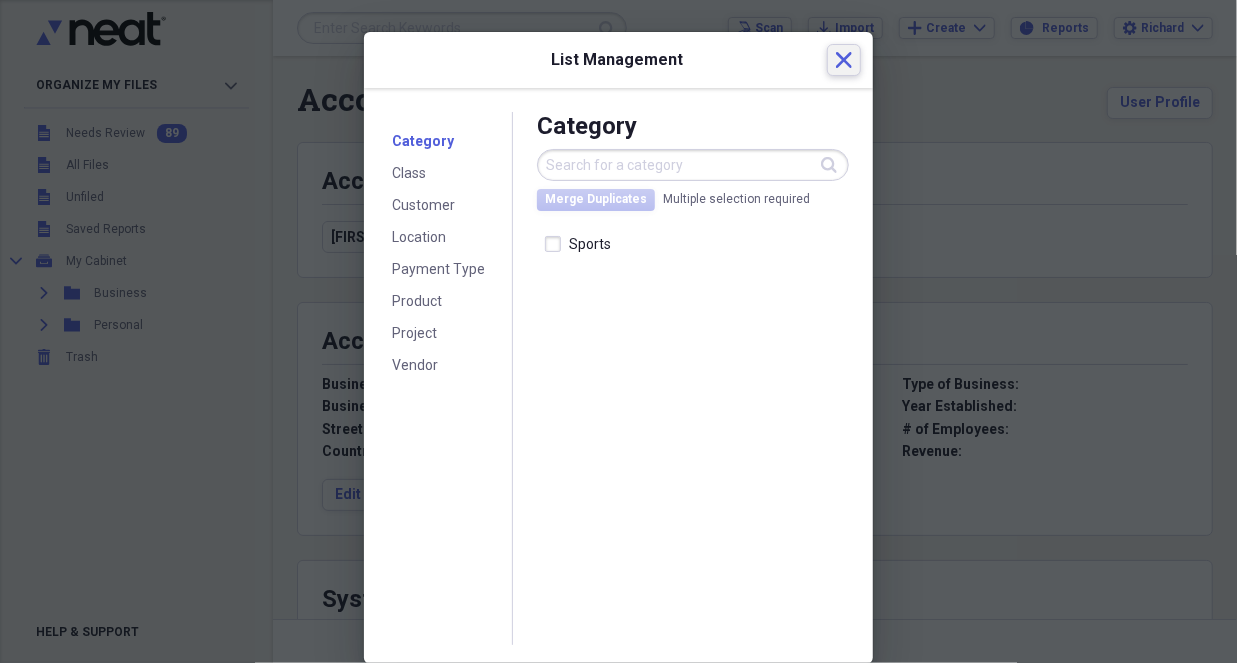 click 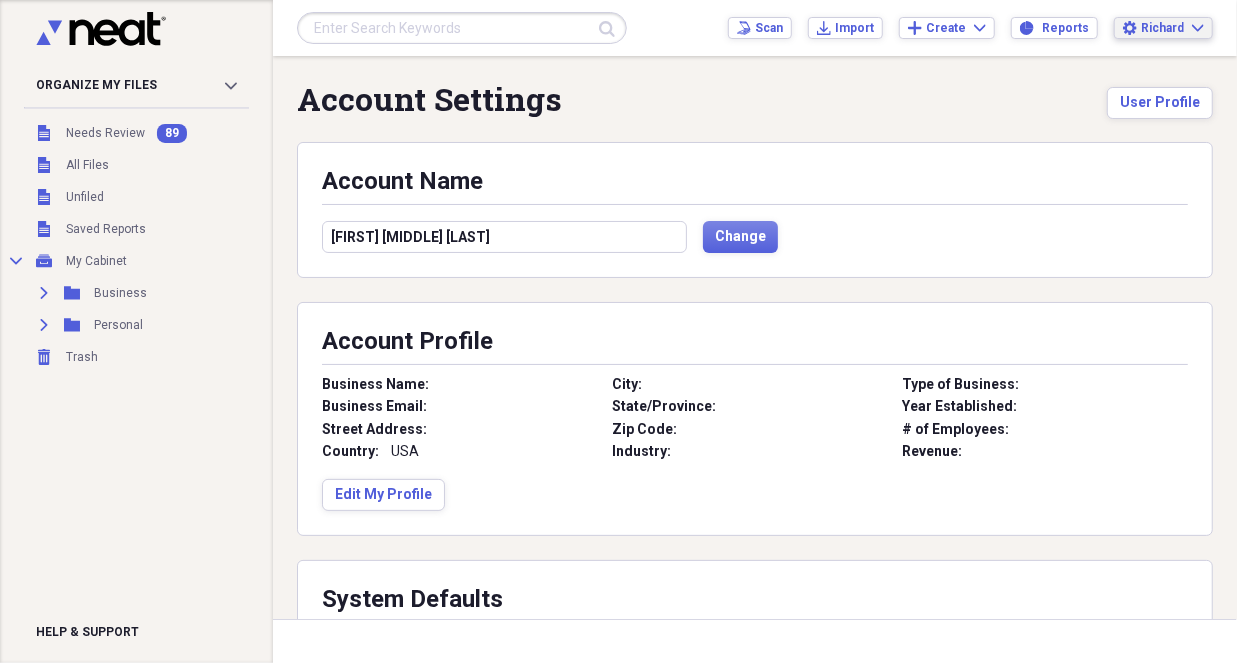 click on "Richard" at bounding box center [1162, 28] 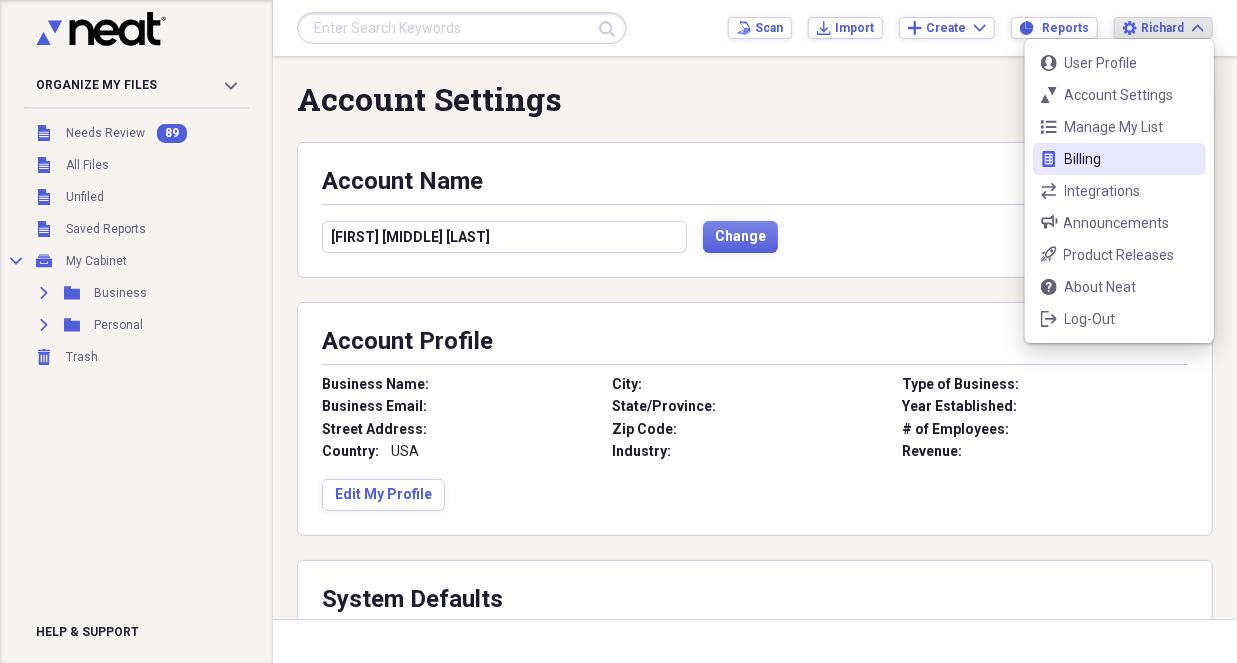 click on "Billing" at bounding box center (1119, 159) 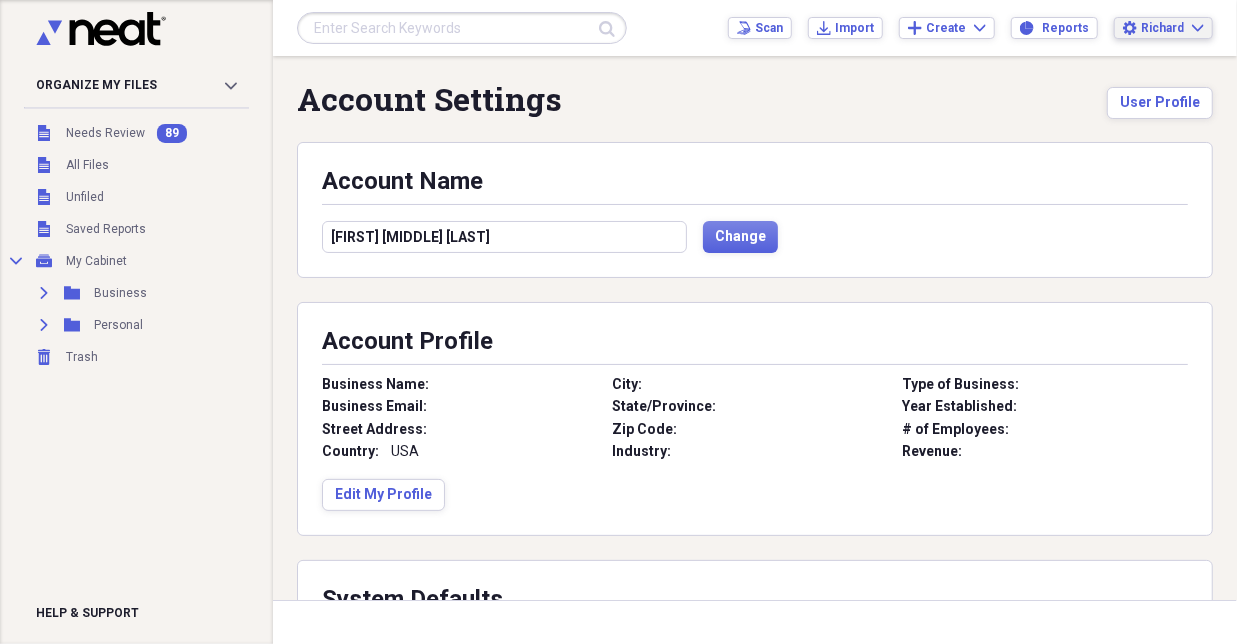 click on "Expand" 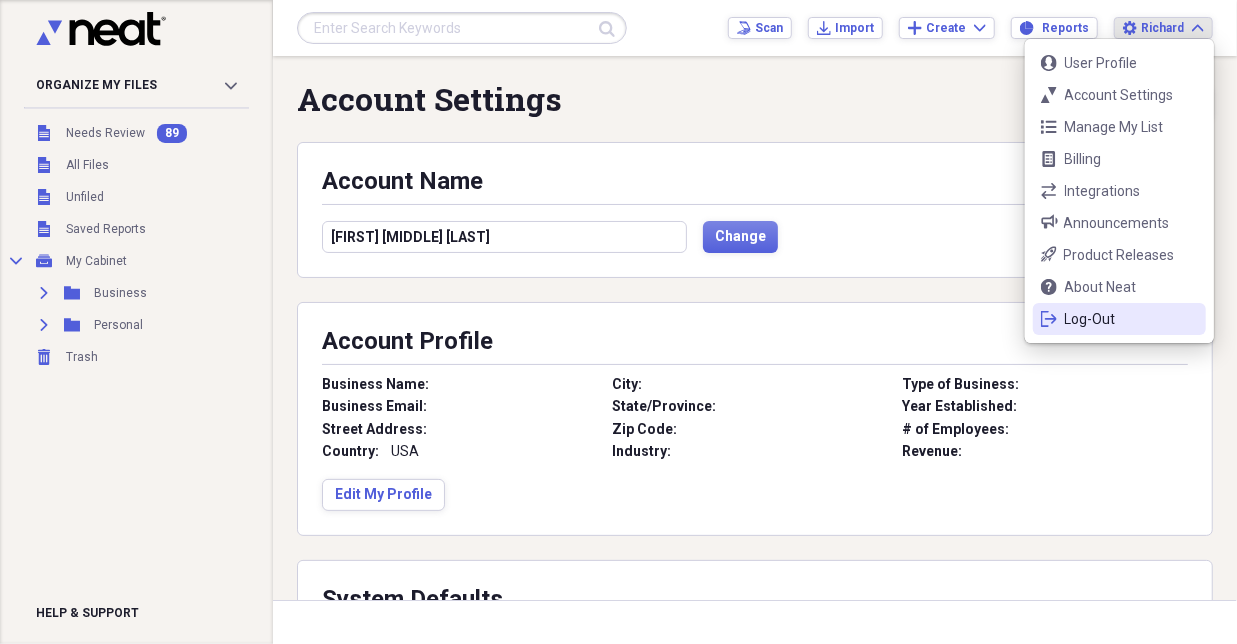 click on "Log-Out" at bounding box center (1119, 319) 